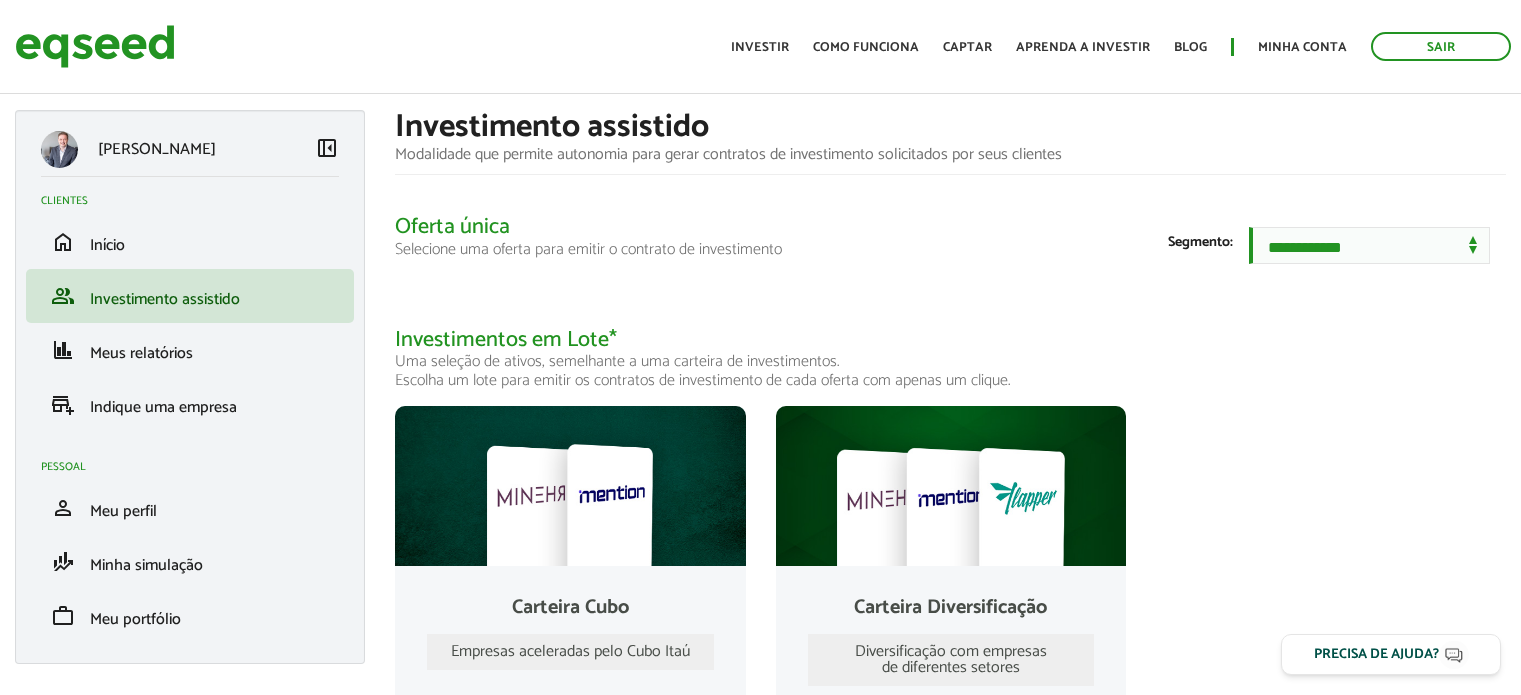 scroll, scrollTop: 0, scrollLeft: 0, axis: both 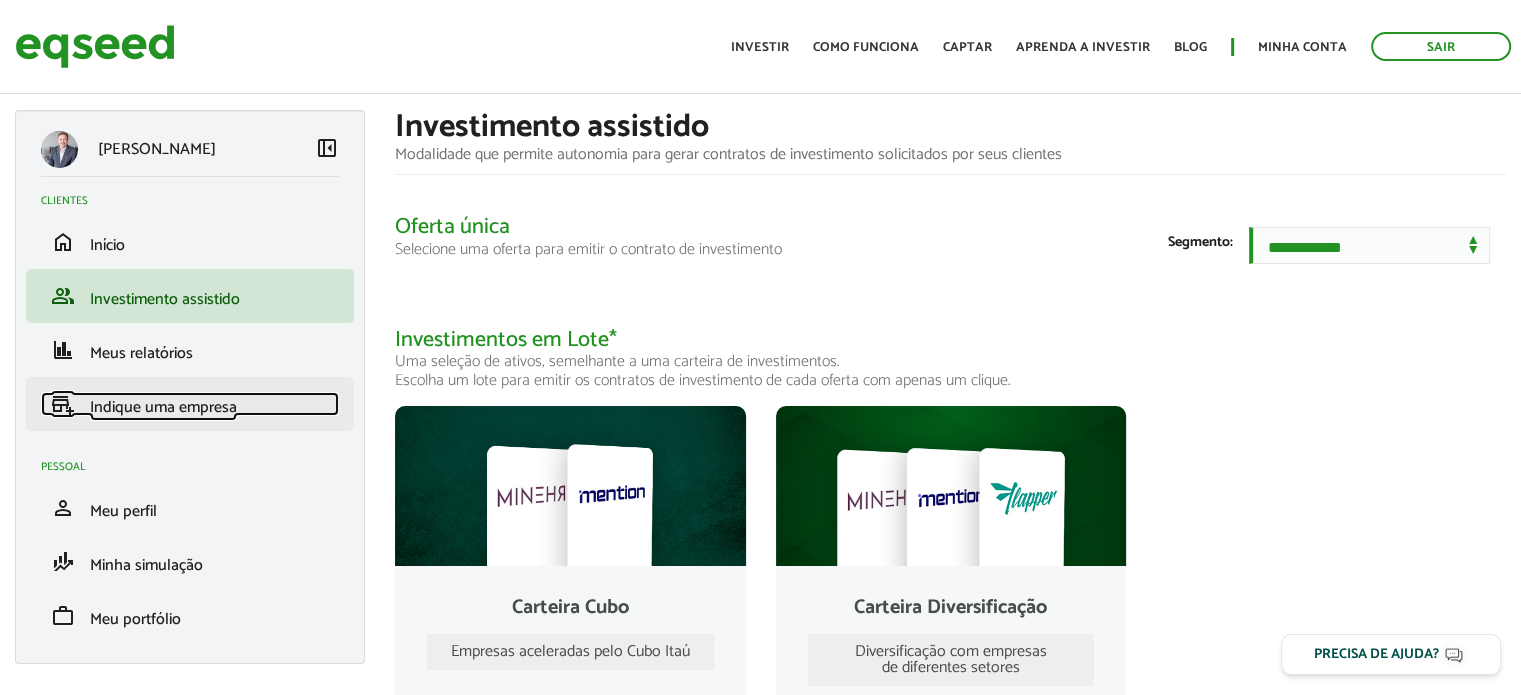 click on "Indique uma empresa" at bounding box center [163, 407] 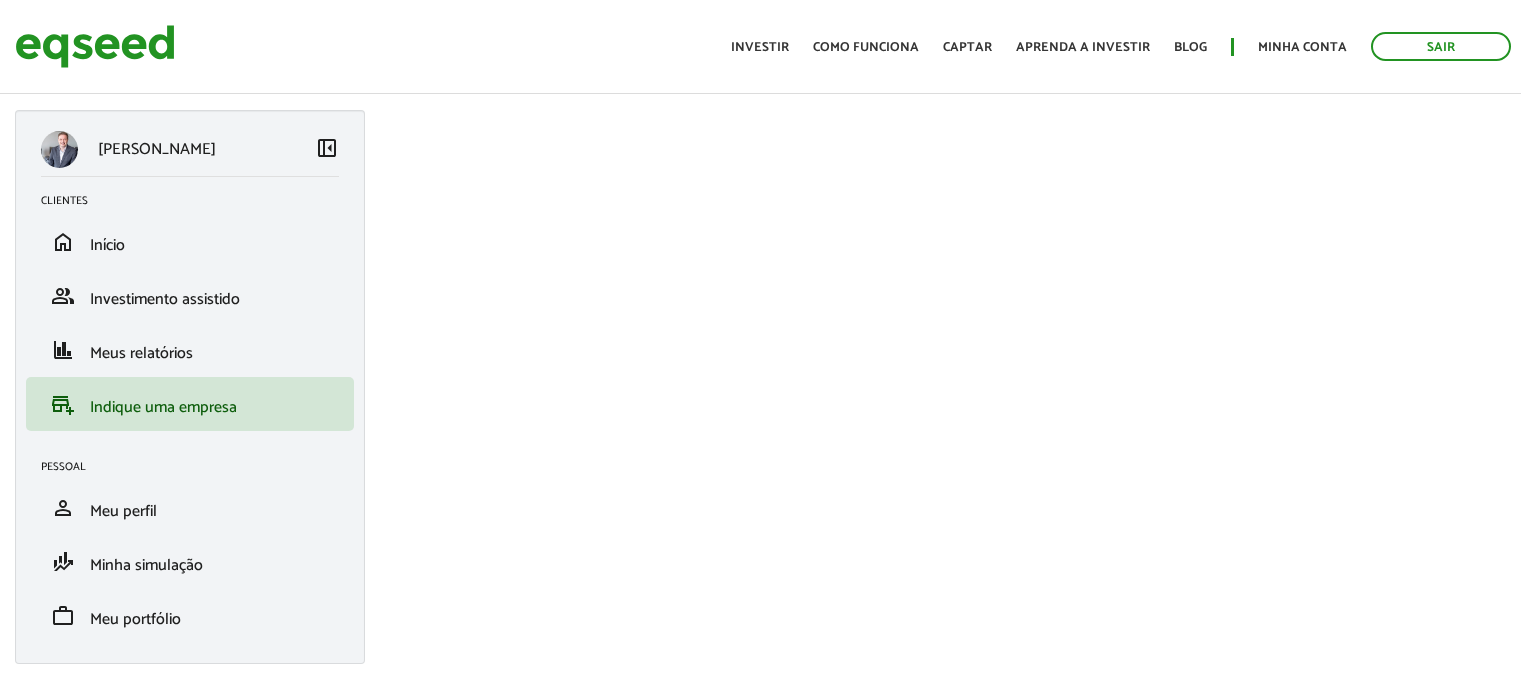 scroll, scrollTop: 0, scrollLeft: 0, axis: both 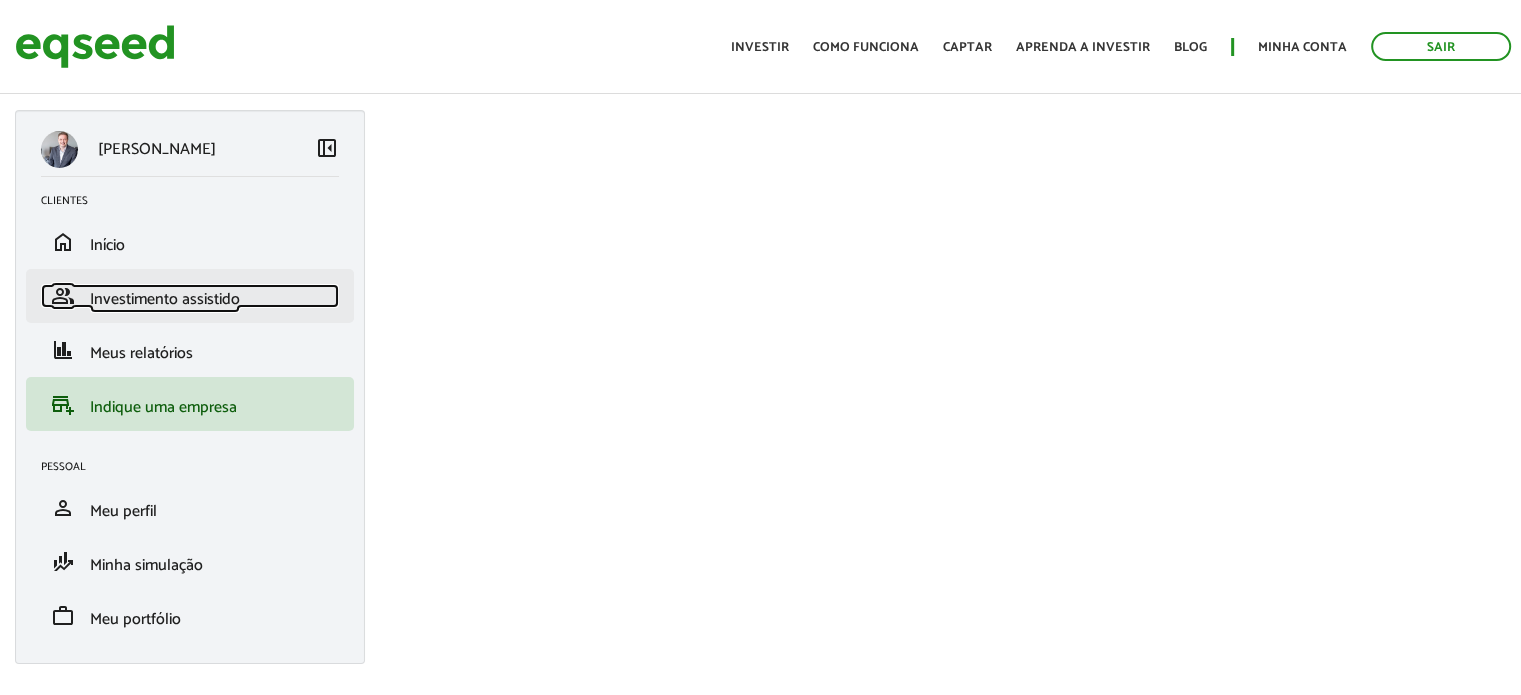 click on "Investimento assistido" at bounding box center [165, 299] 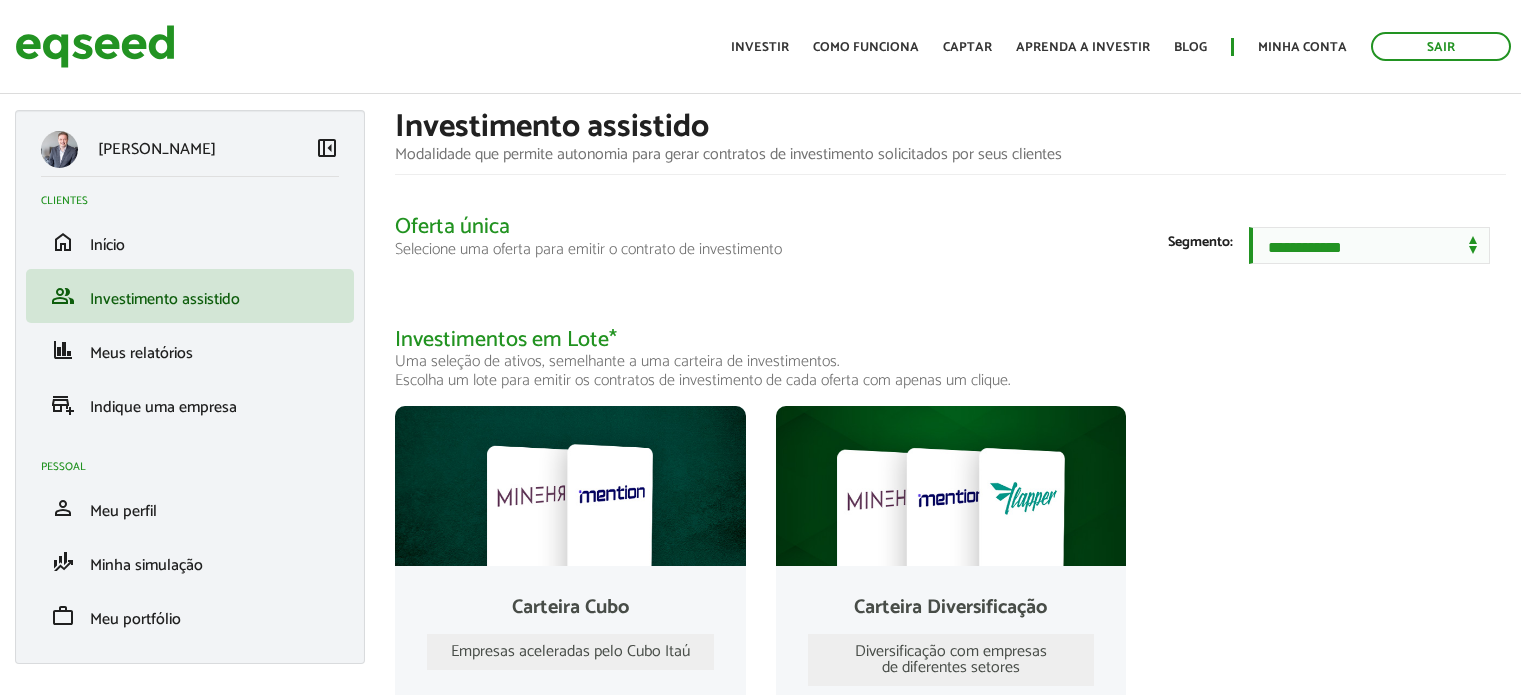 scroll, scrollTop: 0, scrollLeft: 0, axis: both 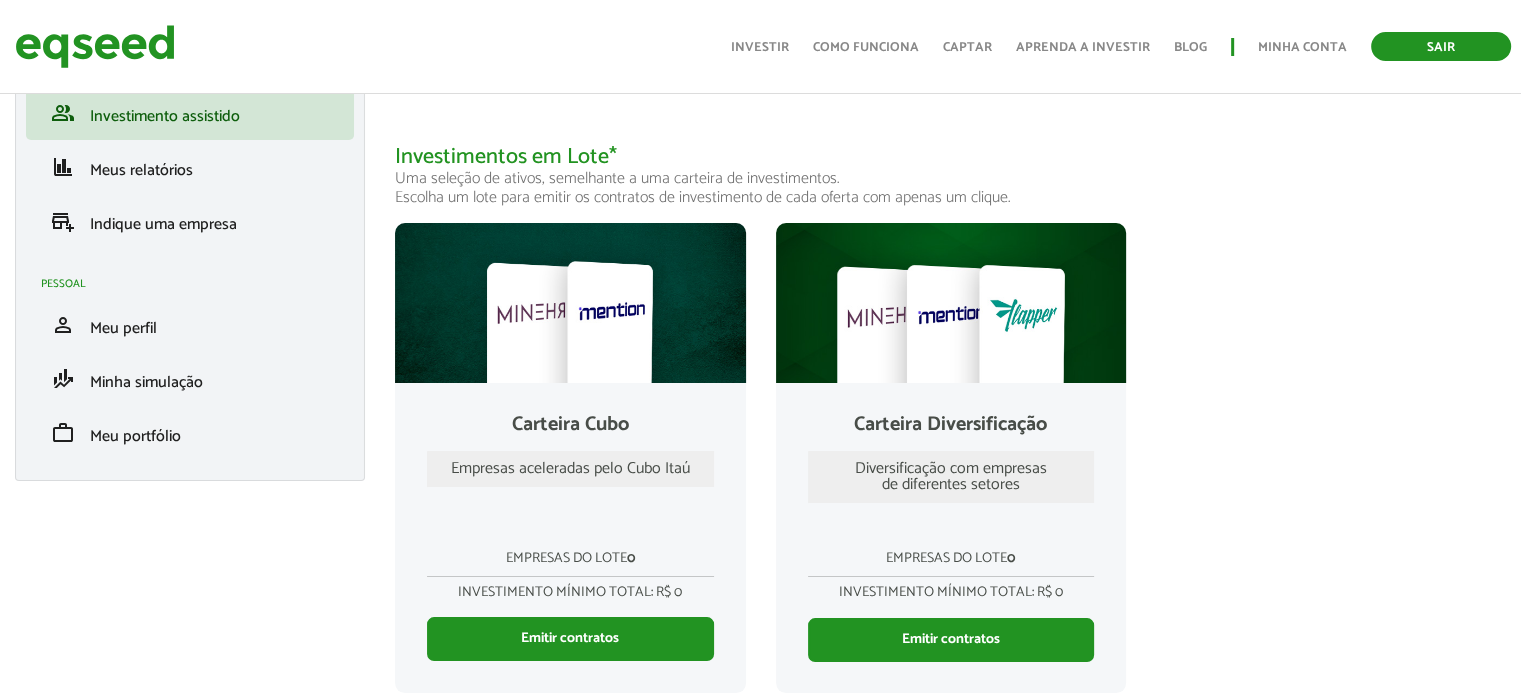 click on "Sair" at bounding box center [1441, 46] 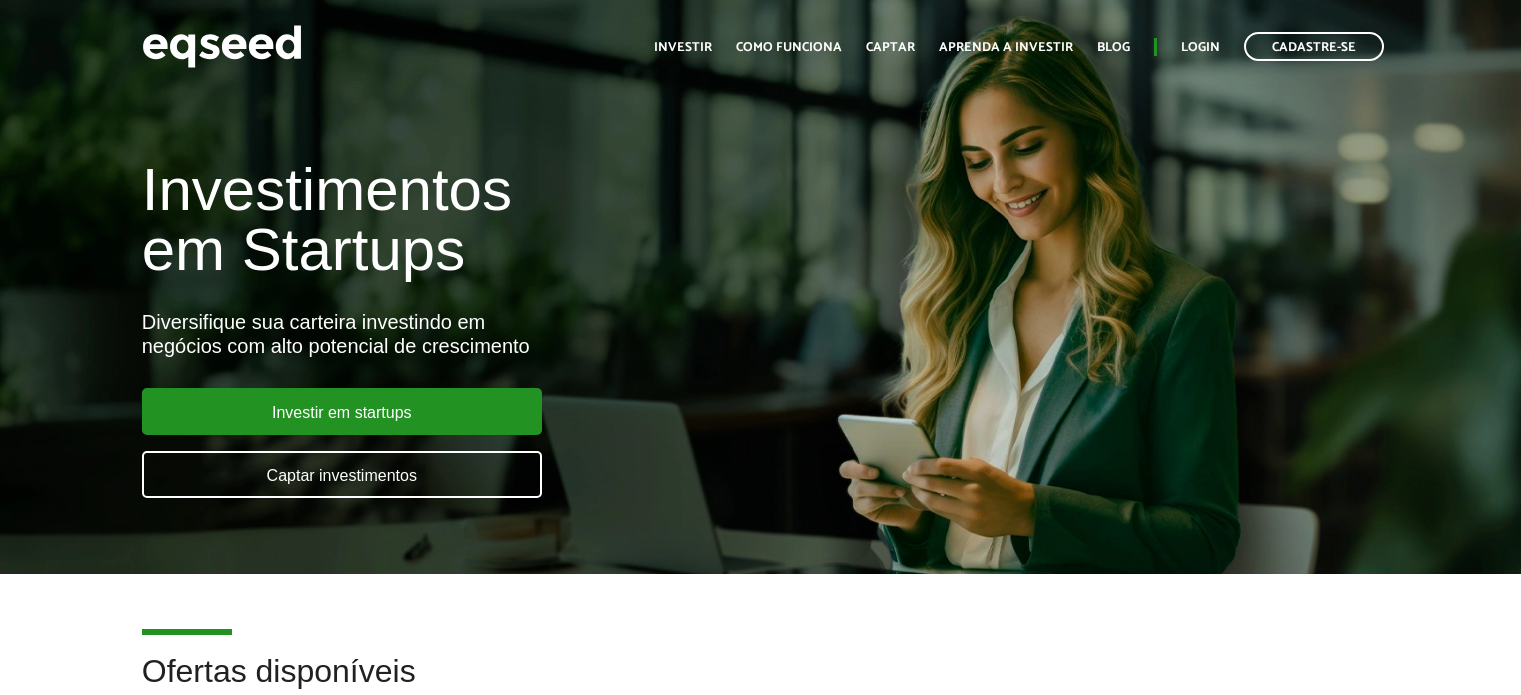 scroll, scrollTop: 0, scrollLeft: 0, axis: both 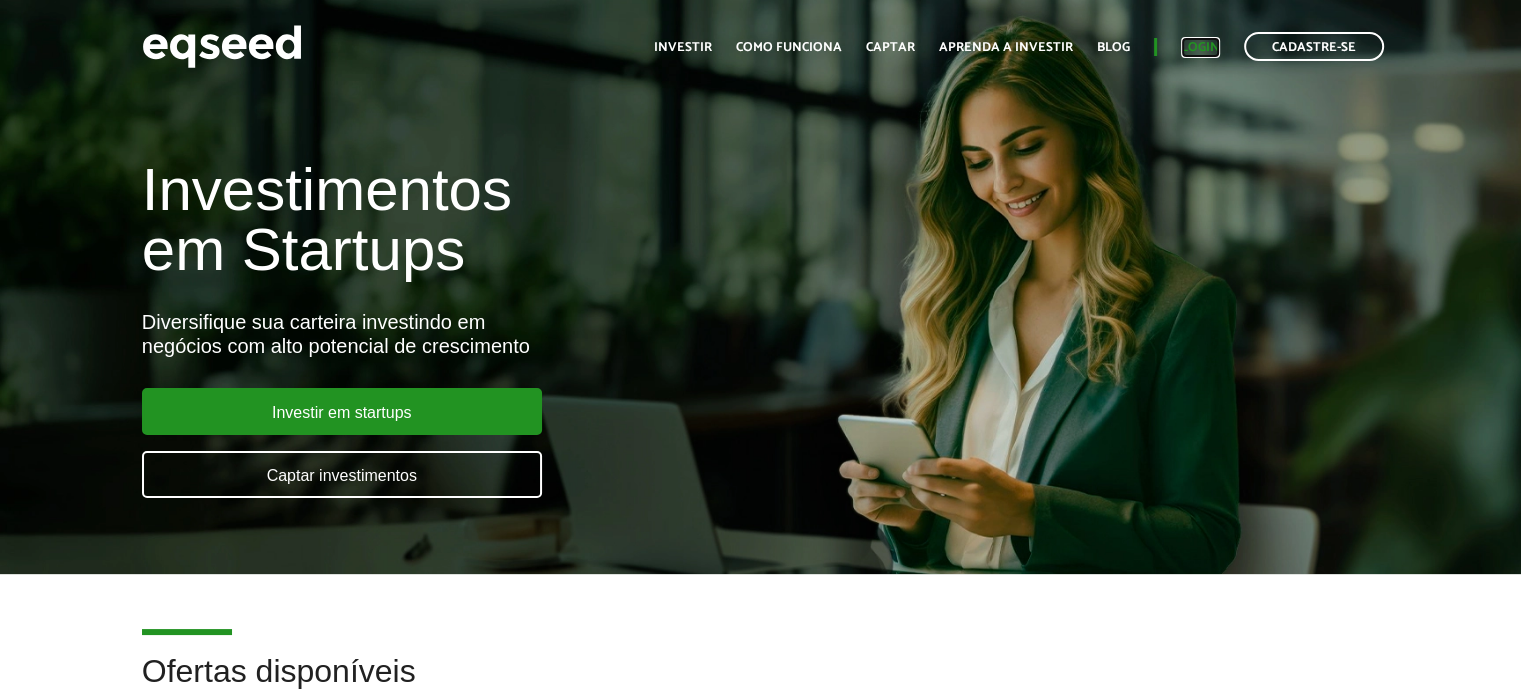 click on "Login" at bounding box center [1200, 47] 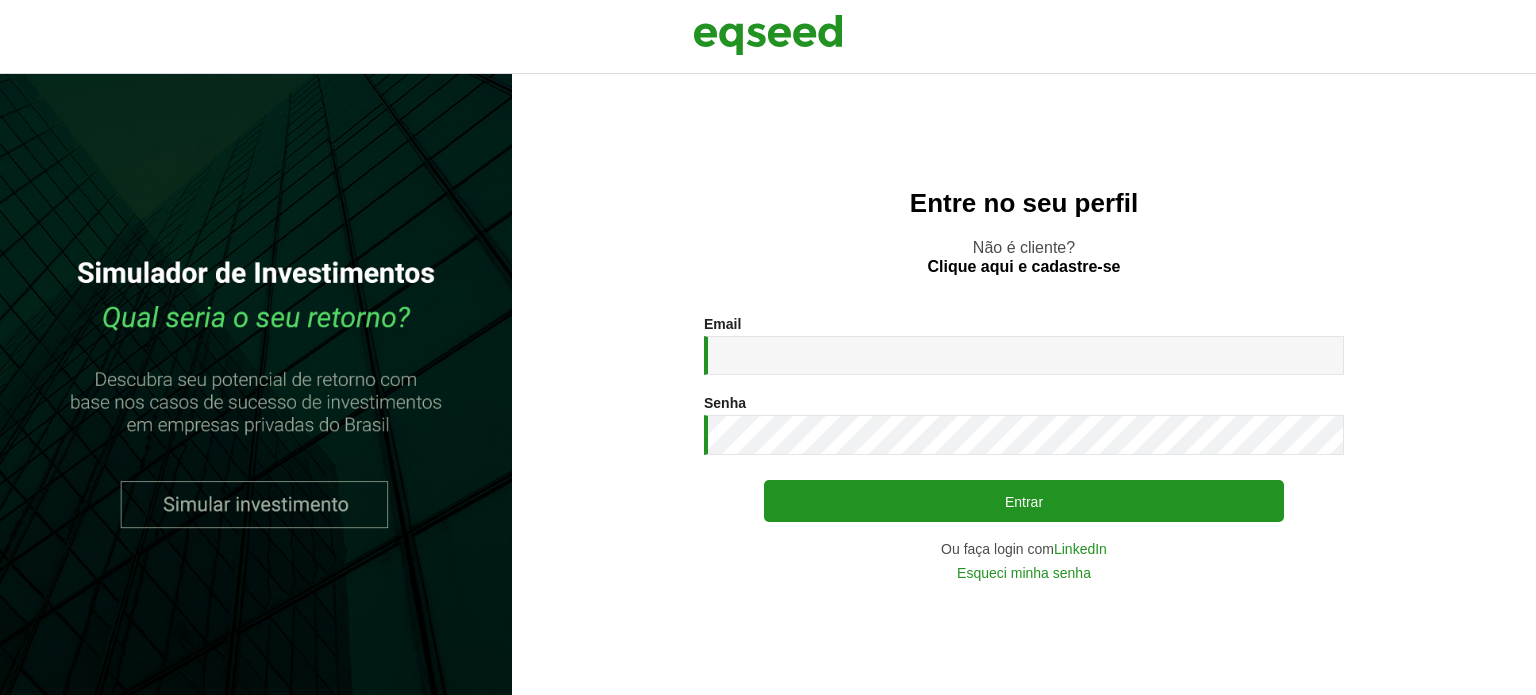 scroll, scrollTop: 0, scrollLeft: 0, axis: both 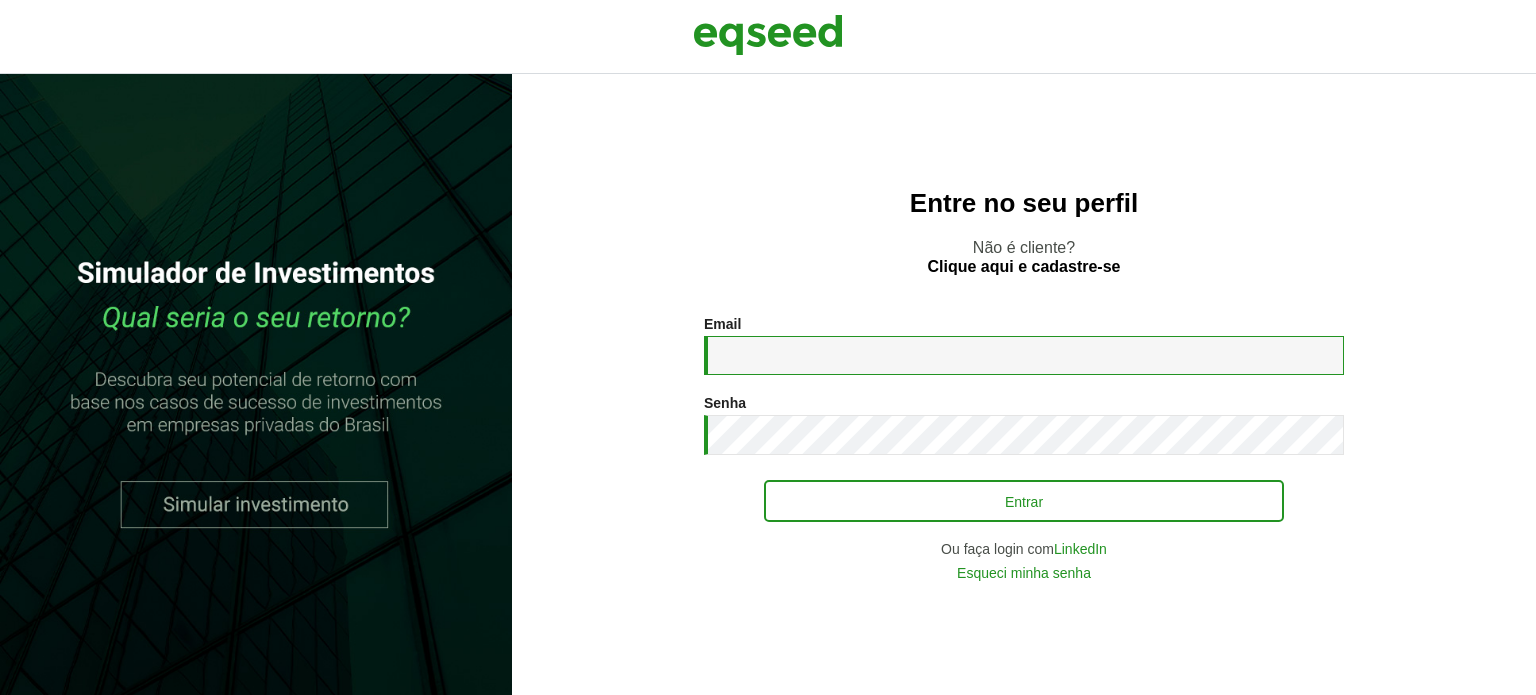 type on "**********" 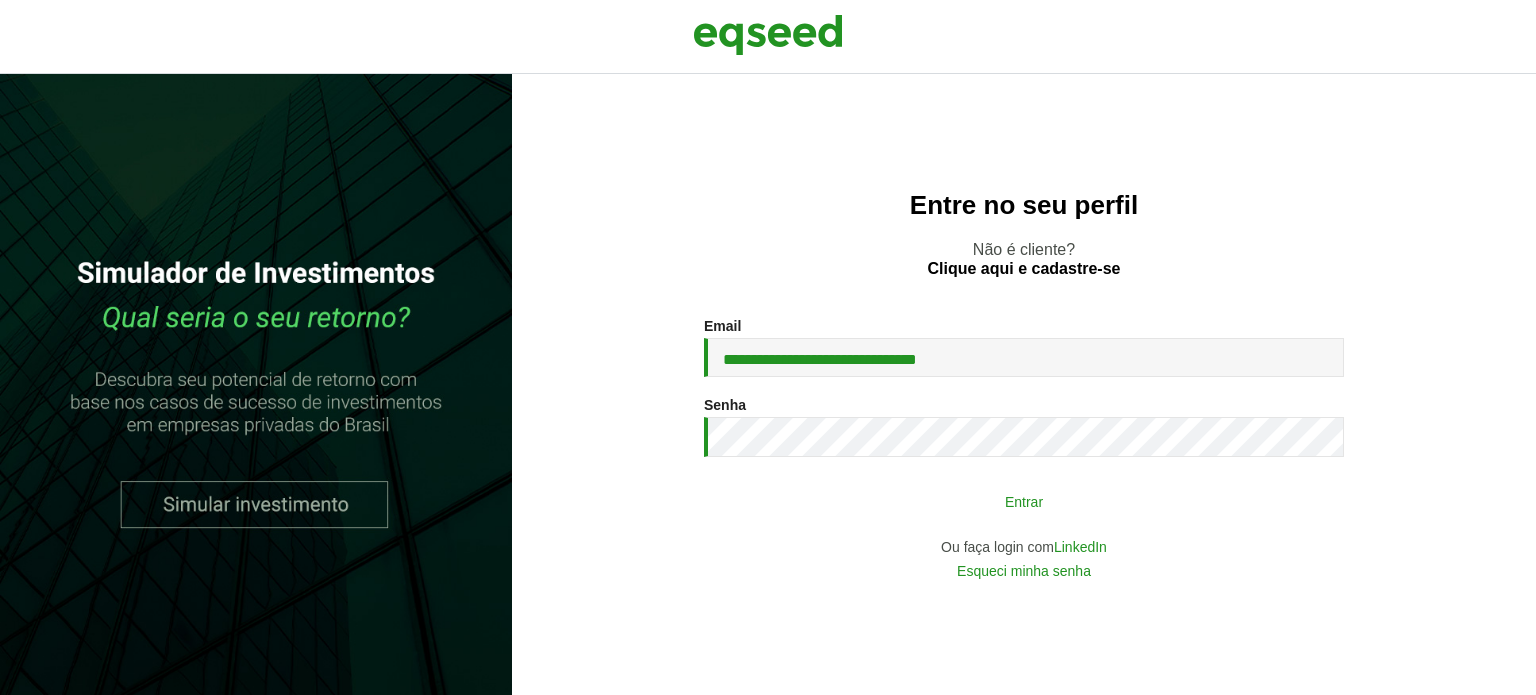 click on "Entrar" at bounding box center (1024, 501) 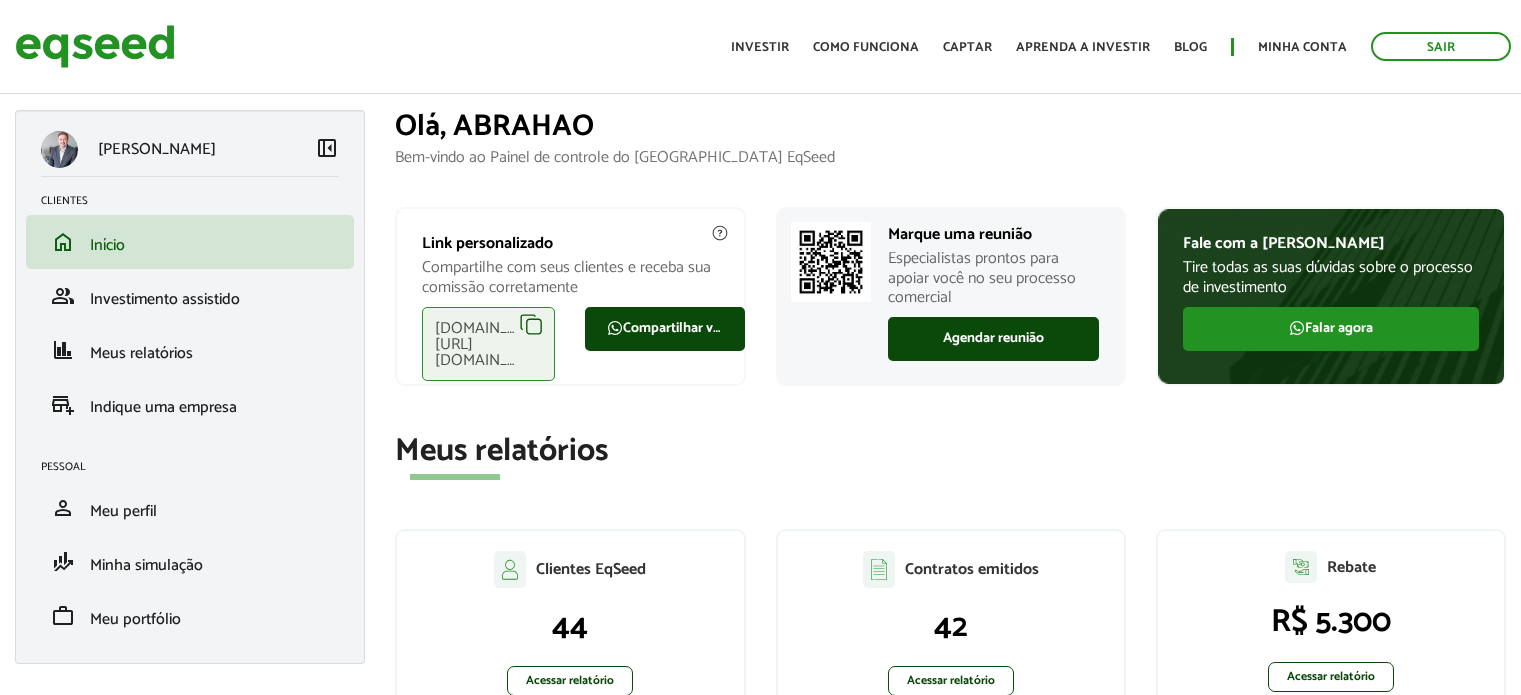 scroll, scrollTop: 0, scrollLeft: 0, axis: both 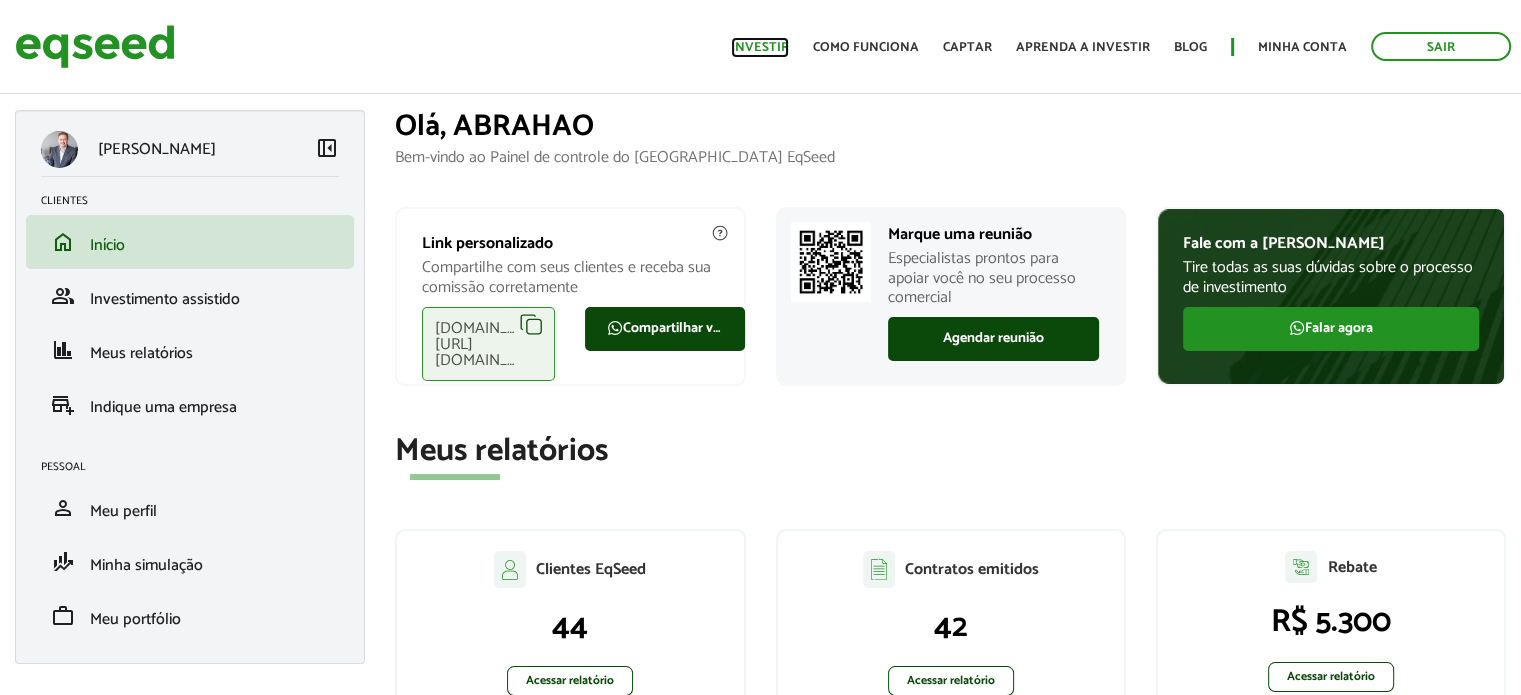 click on "Investir" at bounding box center (760, 47) 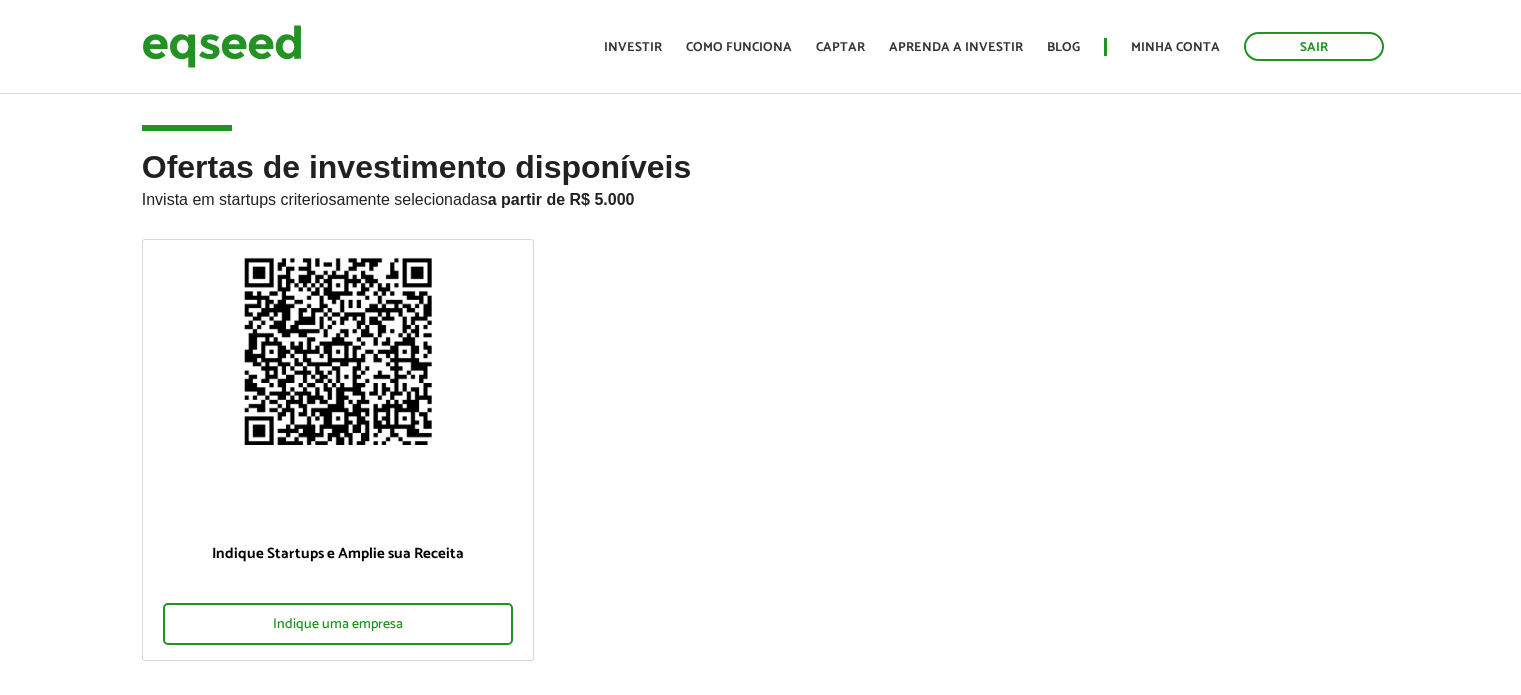 scroll, scrollTop: 0, scrollLeft: 0, axis: both 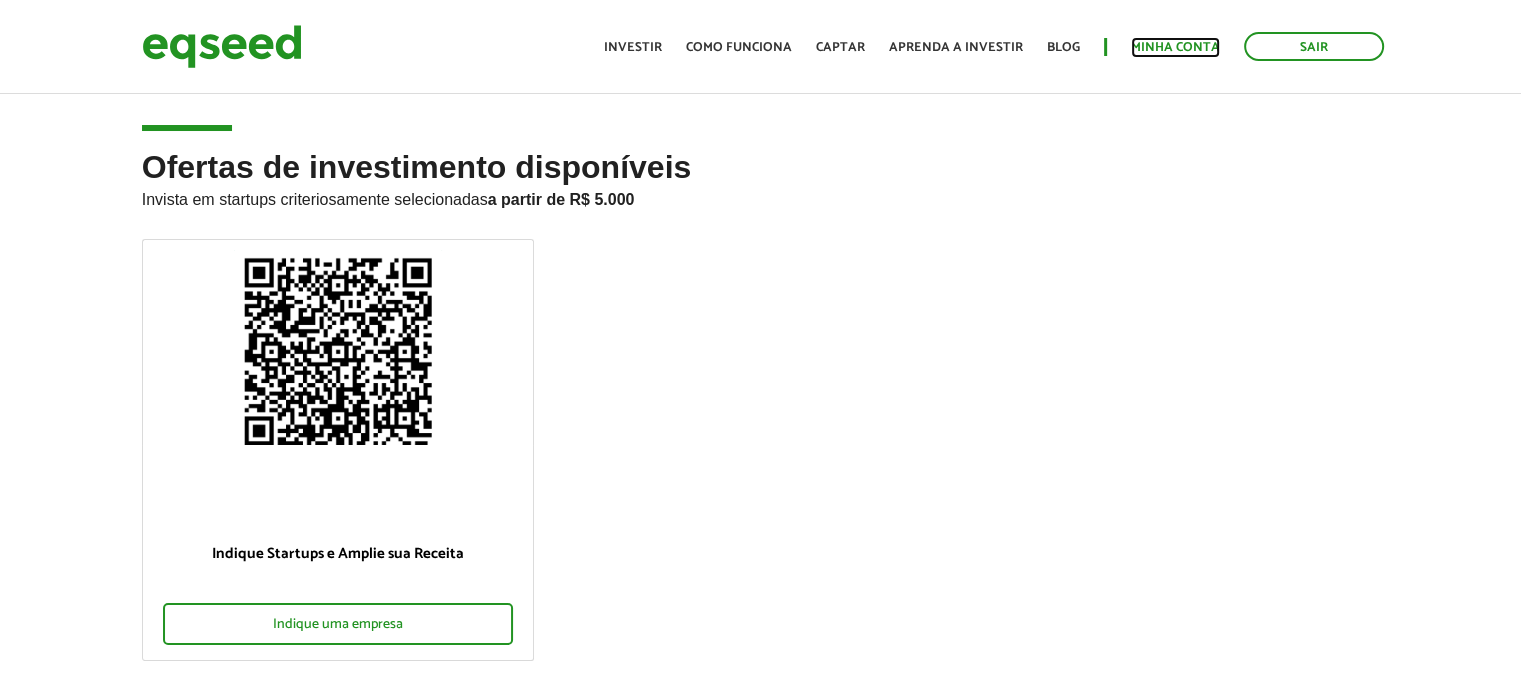 click on "Minha conta" at bounding box center (1175, 47) 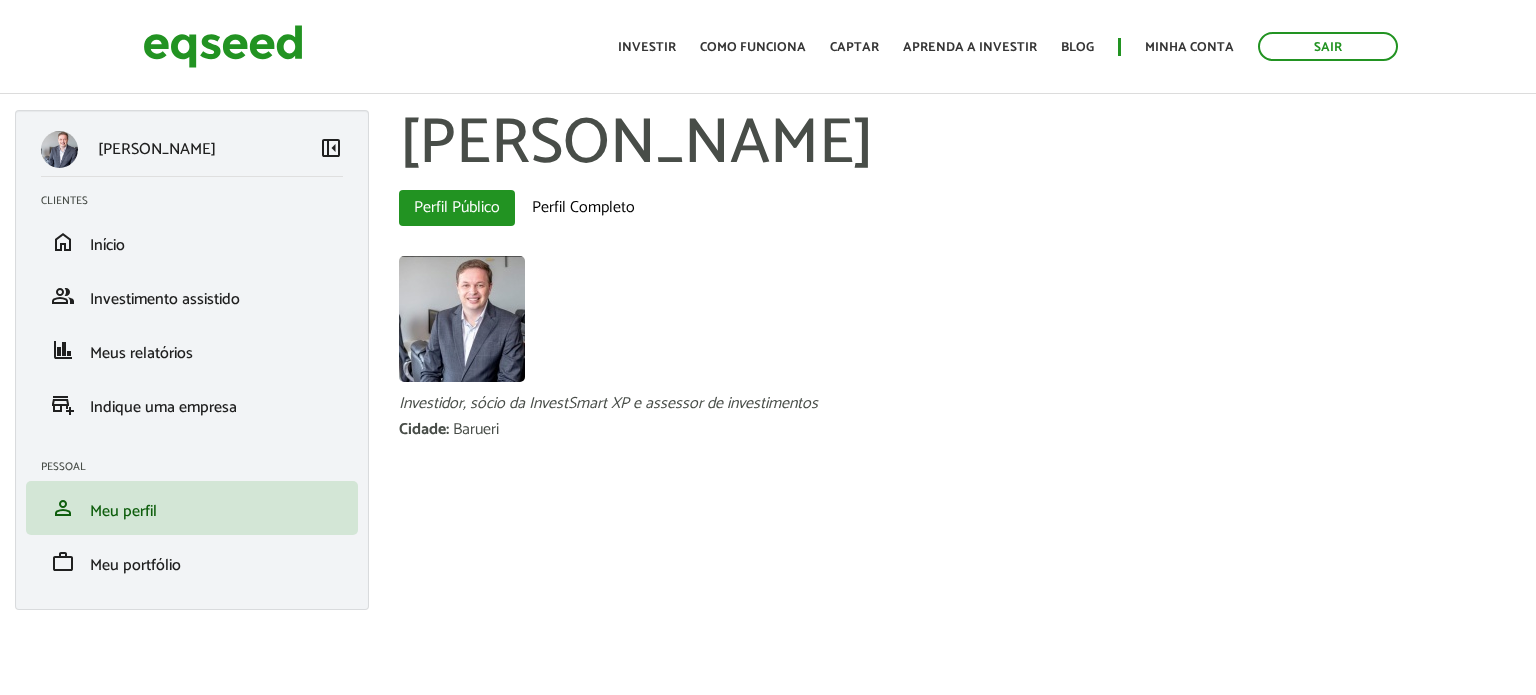 scroll, scrollTop: 0, scrollLeft: 0, axis: both 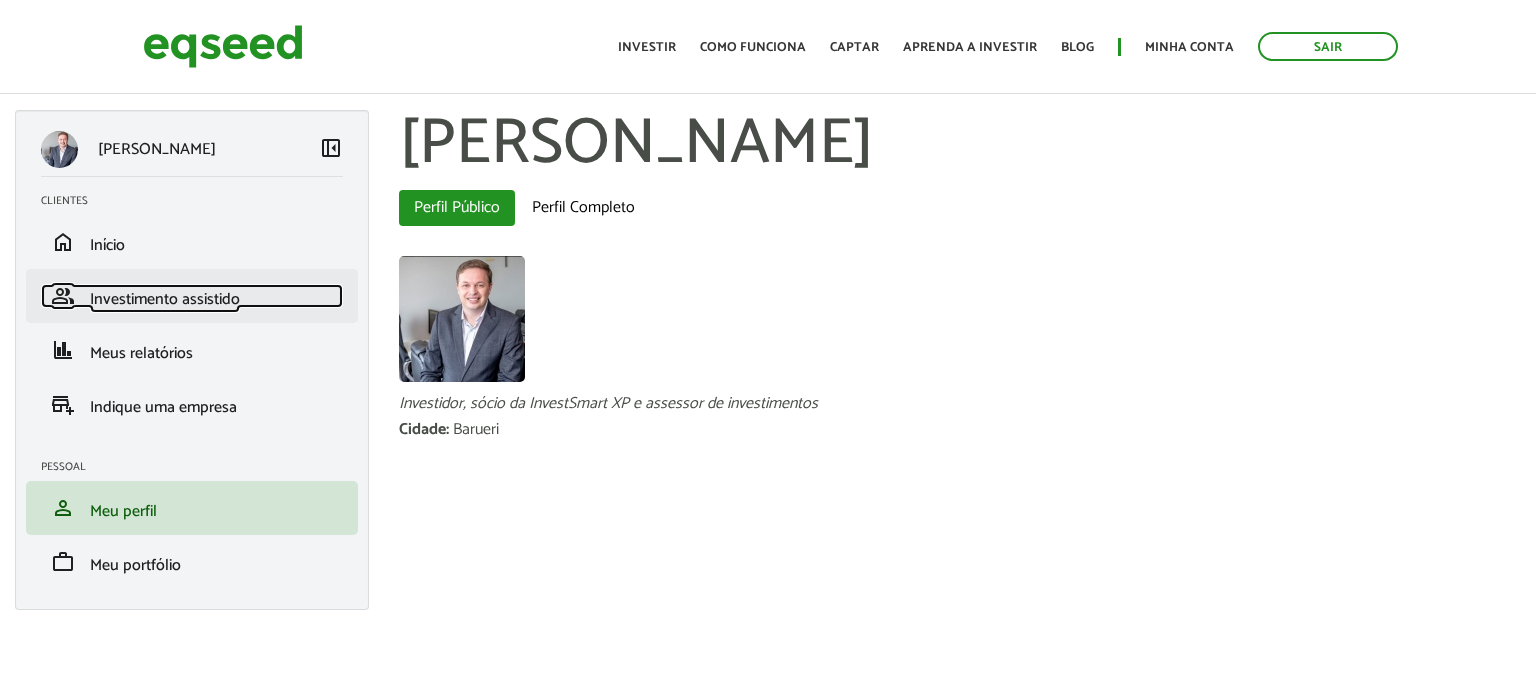 click on "Investimento assistido" at bounding box center [165, 299] 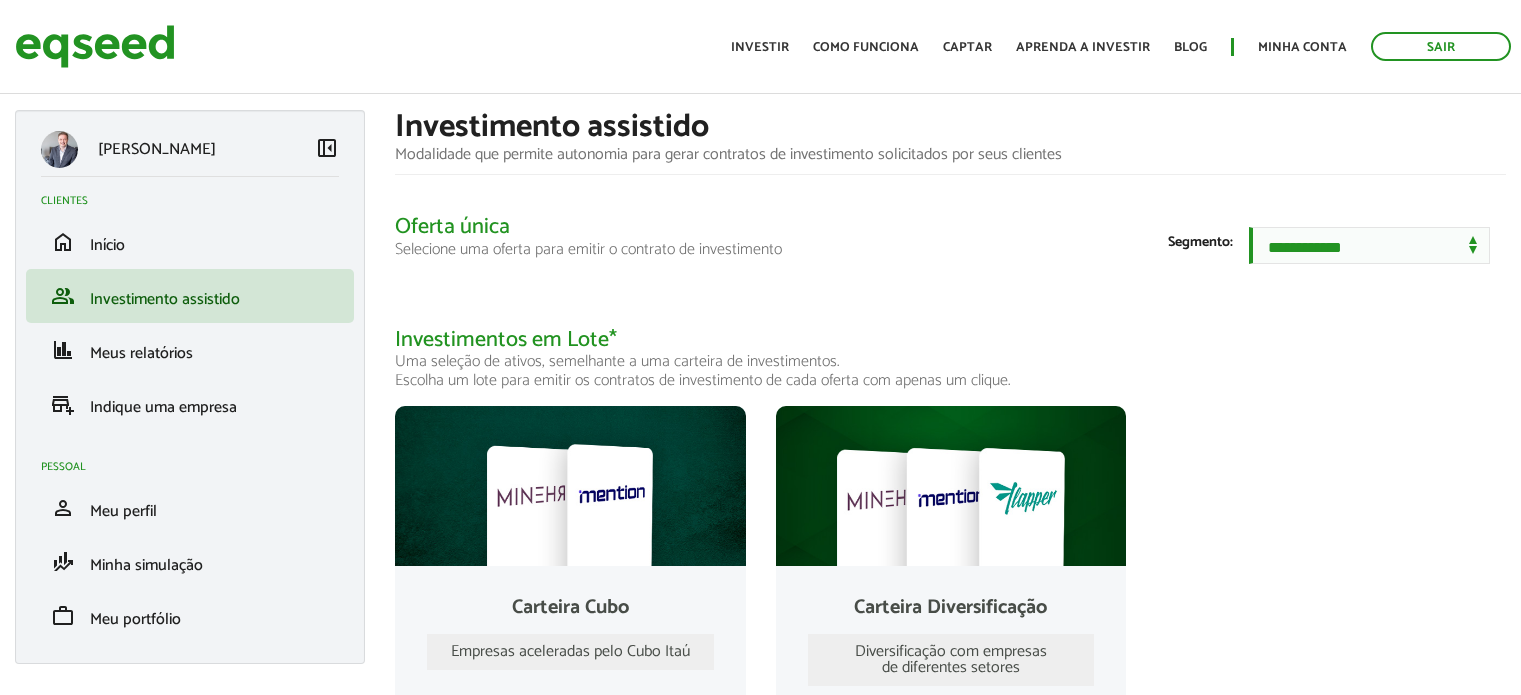 scroll, scrollTop: 0, scrollLeft: 0, axis: both 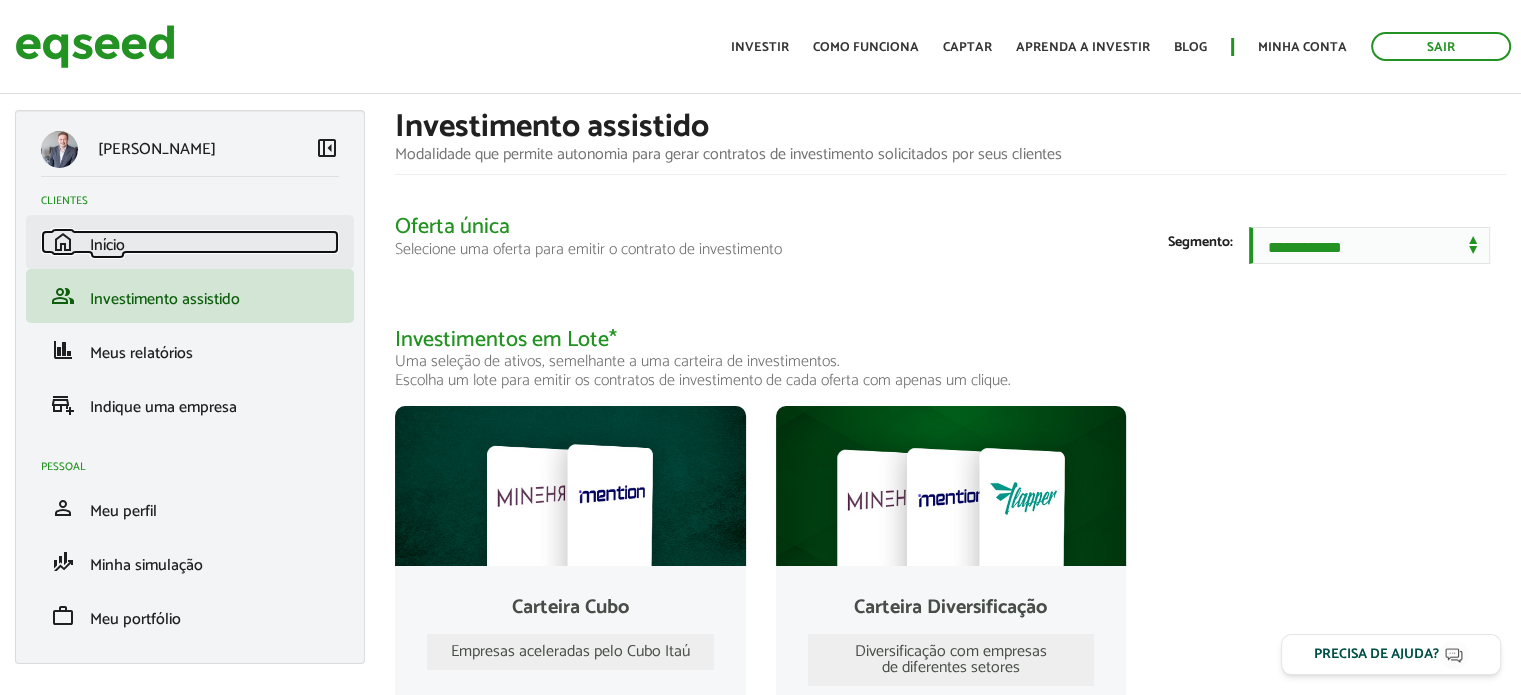 click on "Início" at bounding box center (107, 245) 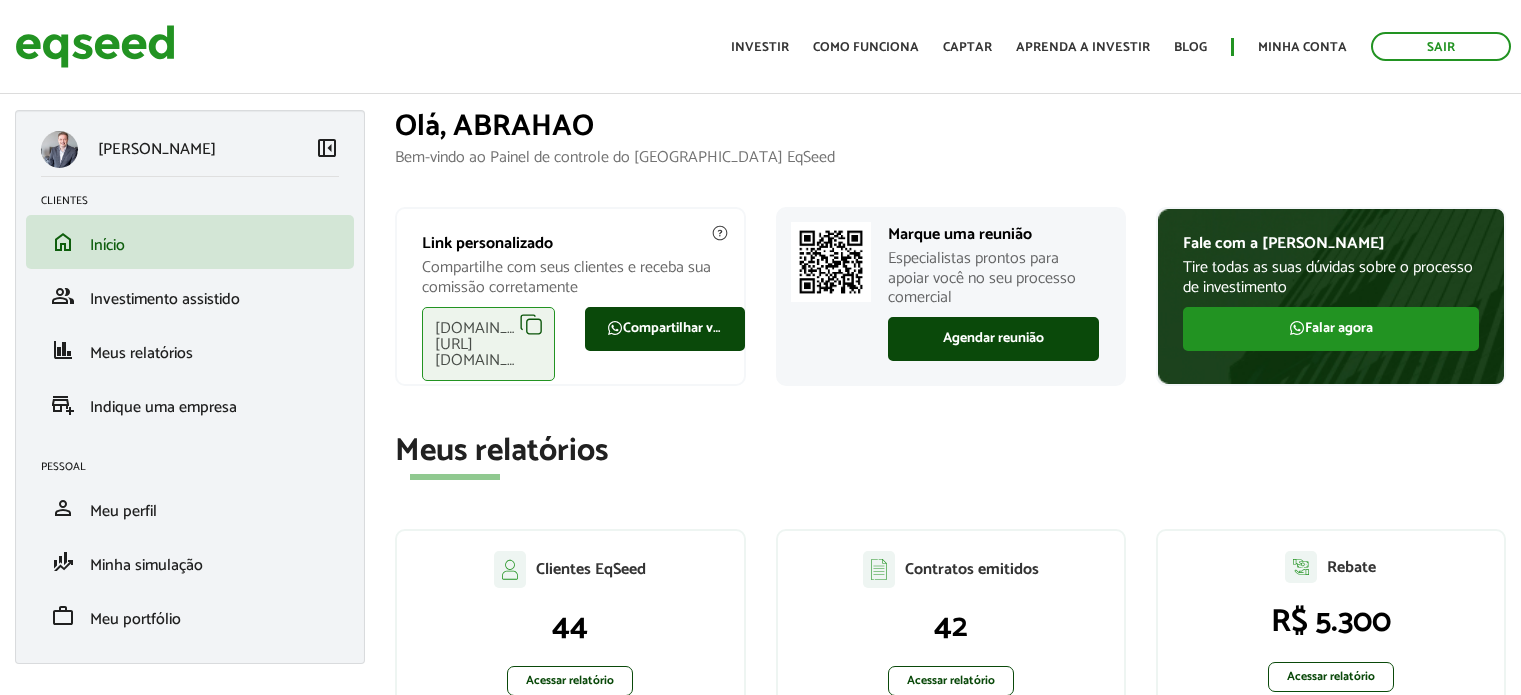 scroll, scrollTop: 0, scrollLeft: 0, axis: both 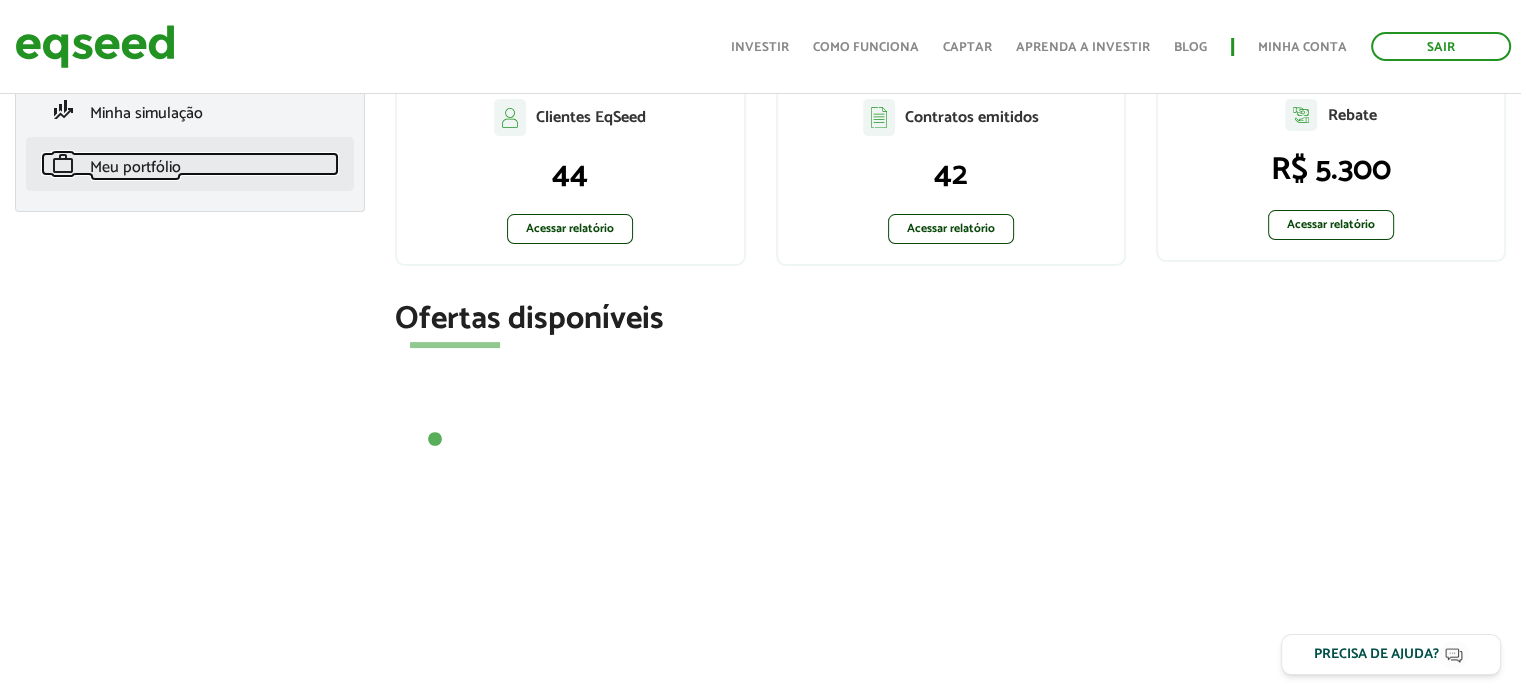 click on "Meu portfólio" at bounding box center [135, 167] 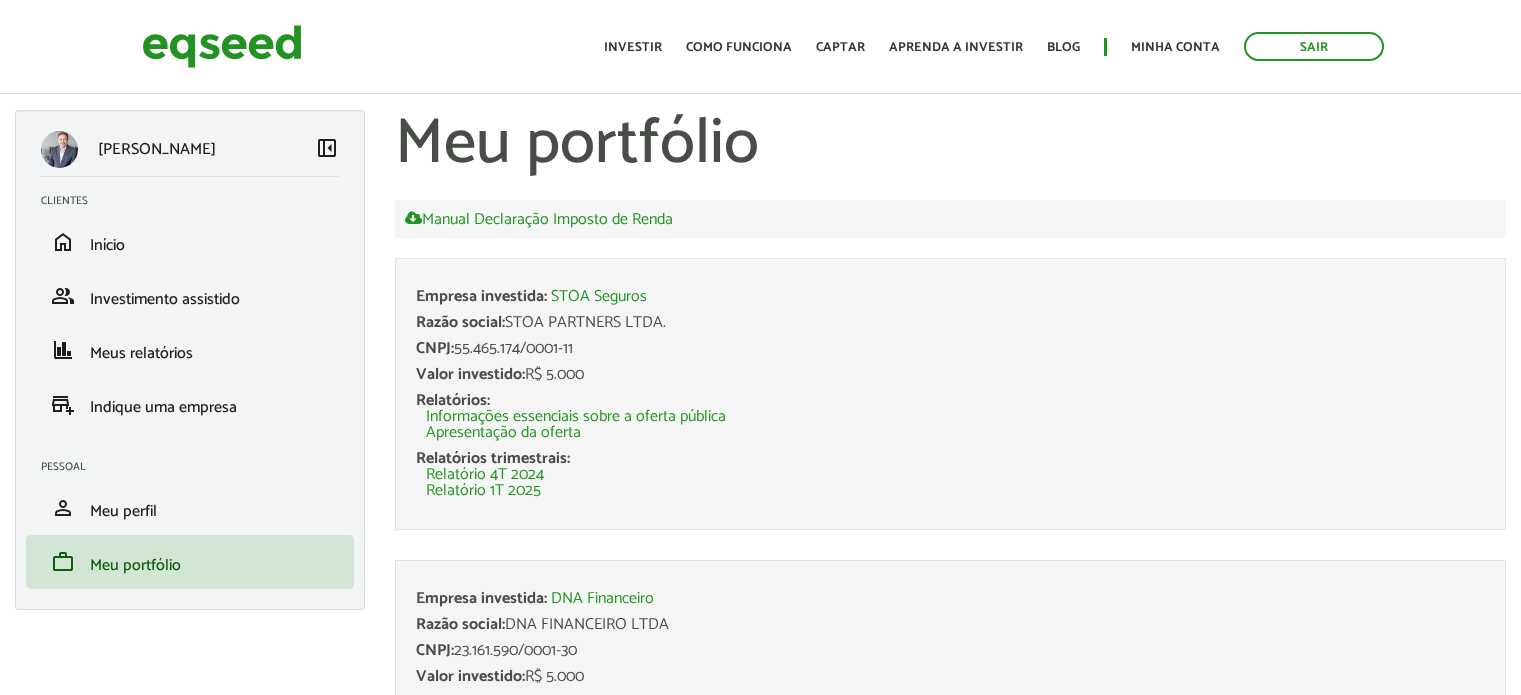 scroll, scrollTop: 0, scrollLeft: 0, axis: both 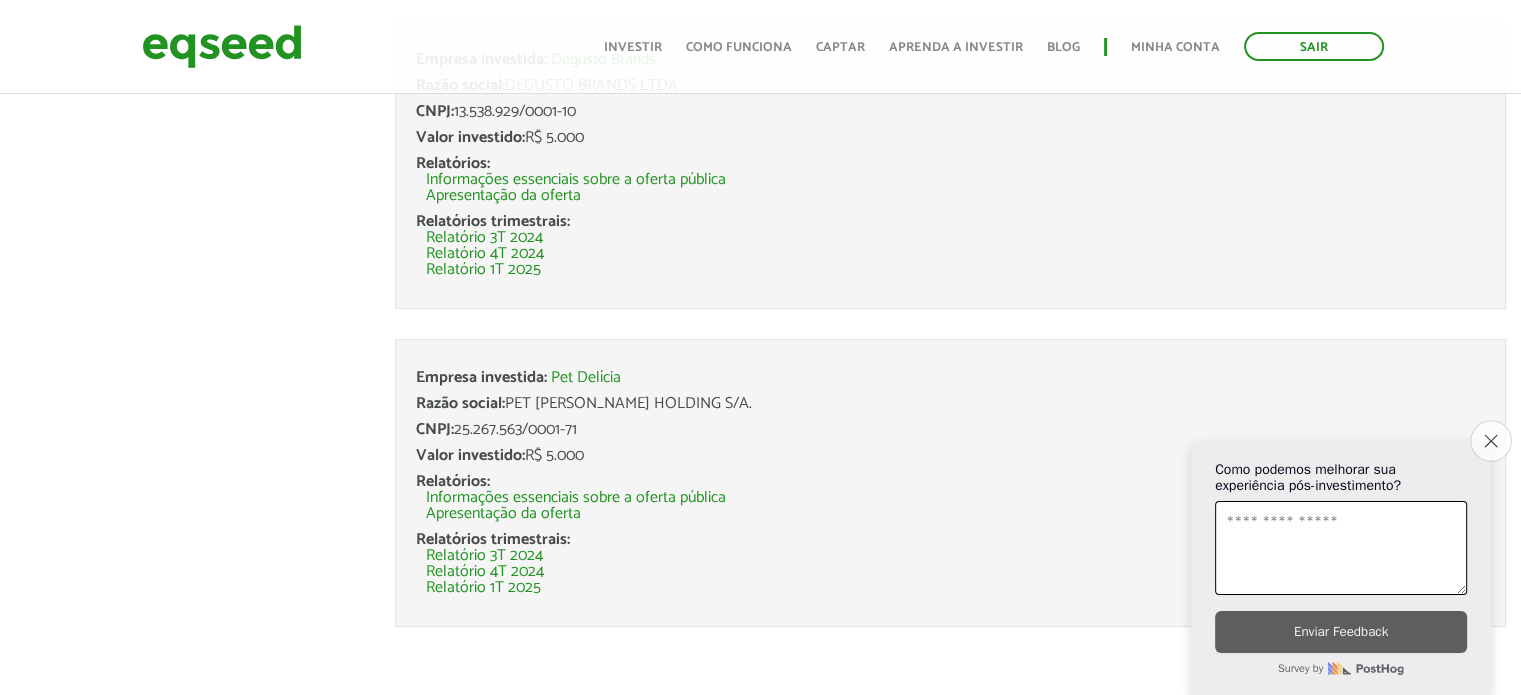 click on "Close survey" at bounding box center [1491, 441] 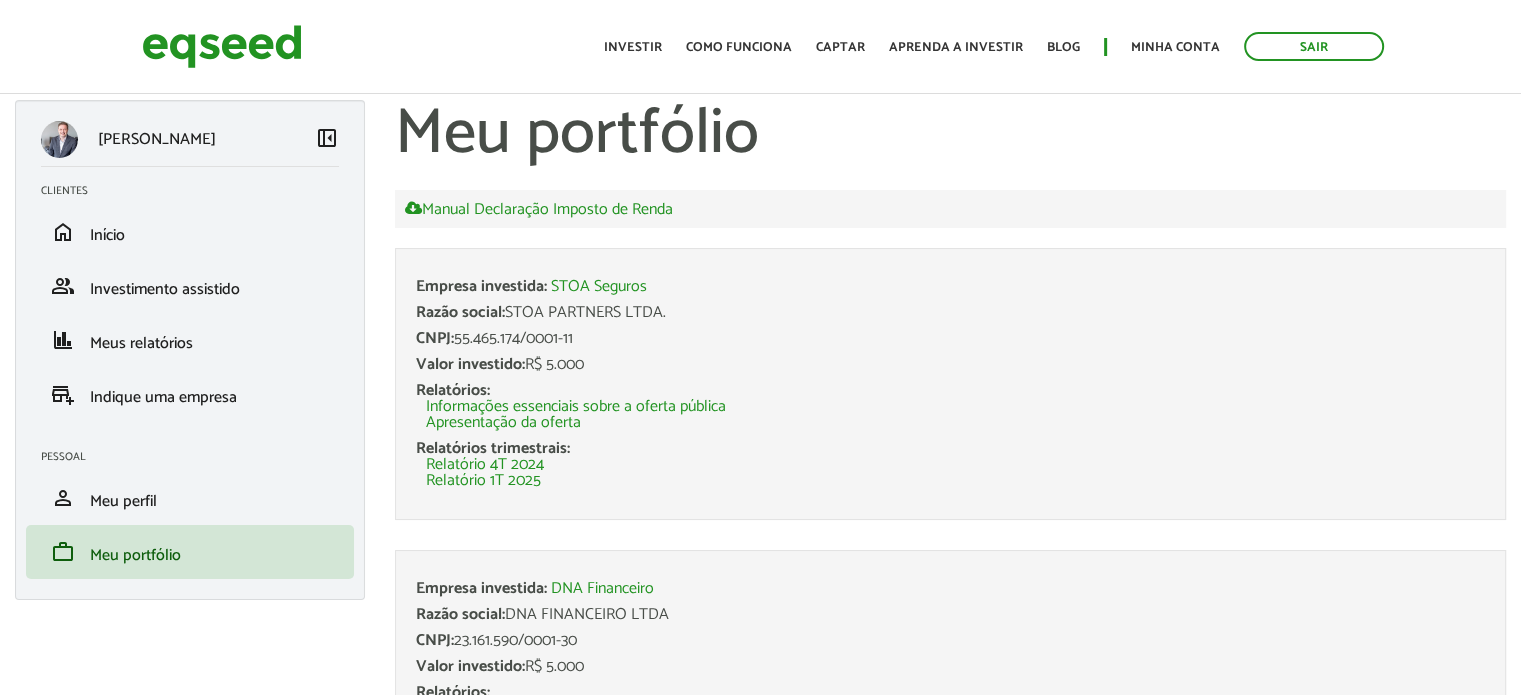 scroll, scrollTop: 0, scrollLeft: 0, axis: both 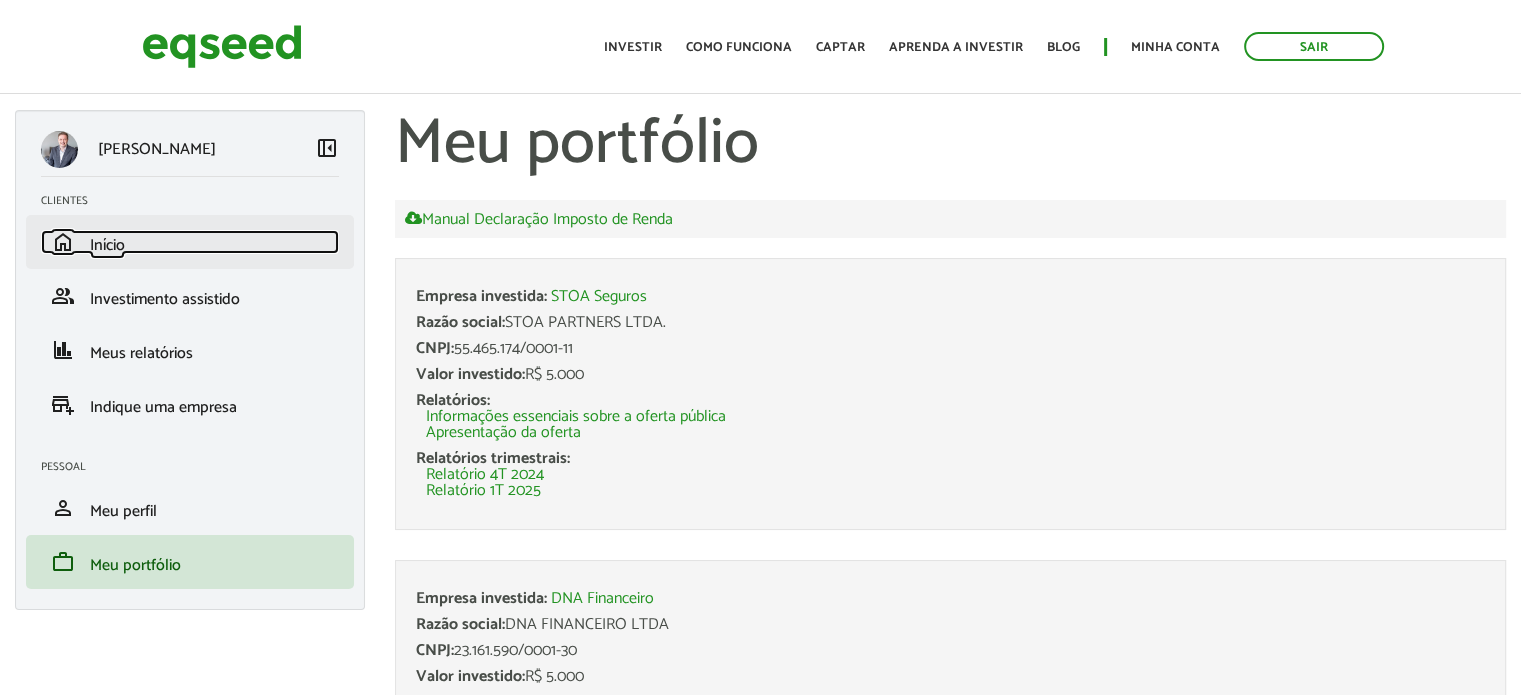 click on "Início" at bounding box center (107, 245) 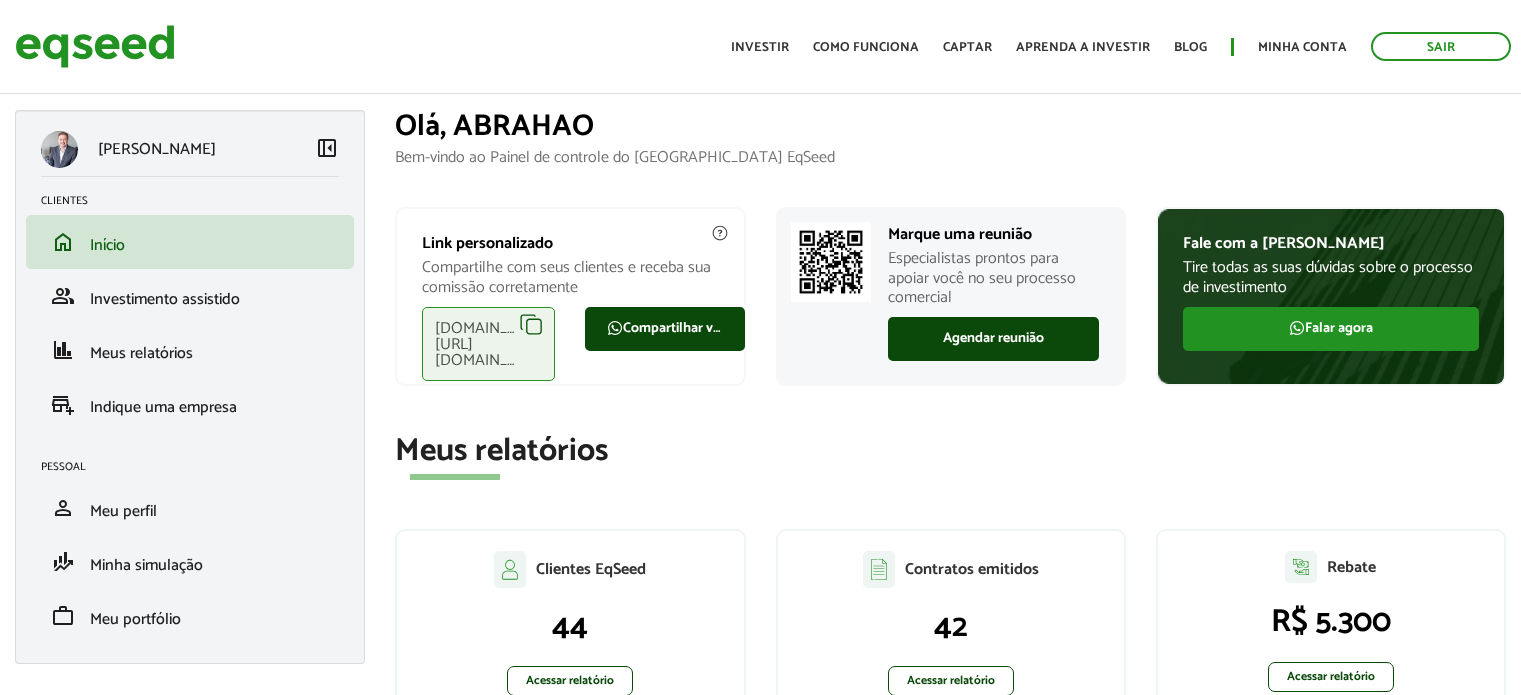 scroll, scrollTop: 0, scrollLeft: 0, axis: both 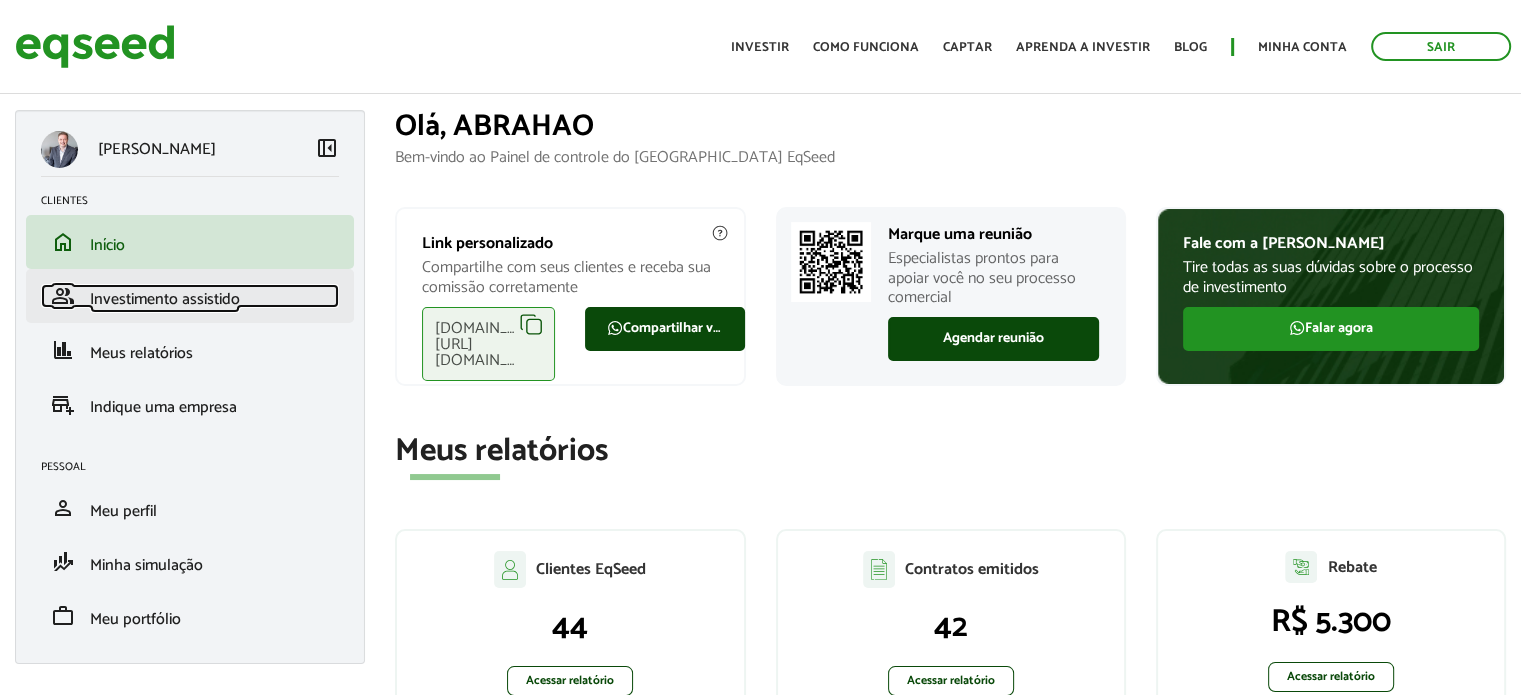 click on "Investimento assistido" at bounding box center [165, 299] 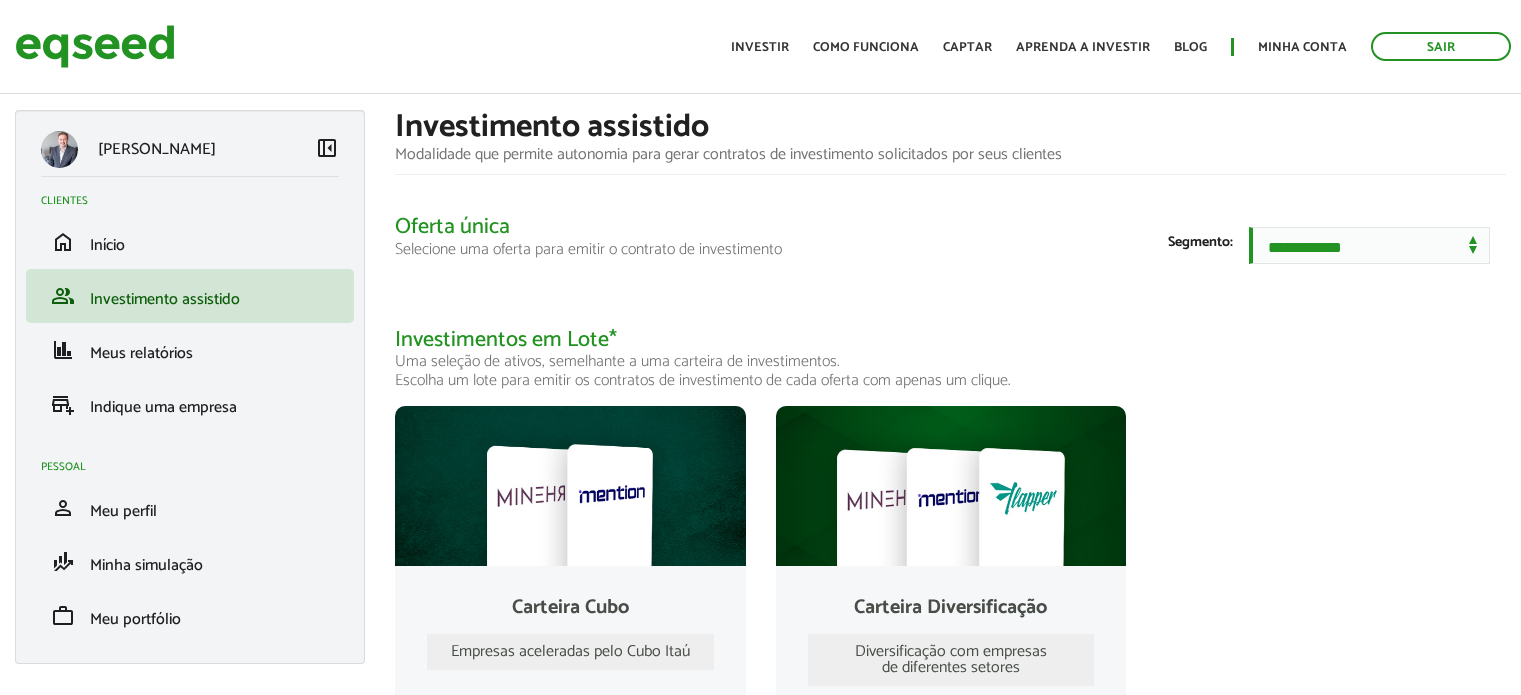 scroll, scrollTop: 0, scrollLeft: 0, axis: both 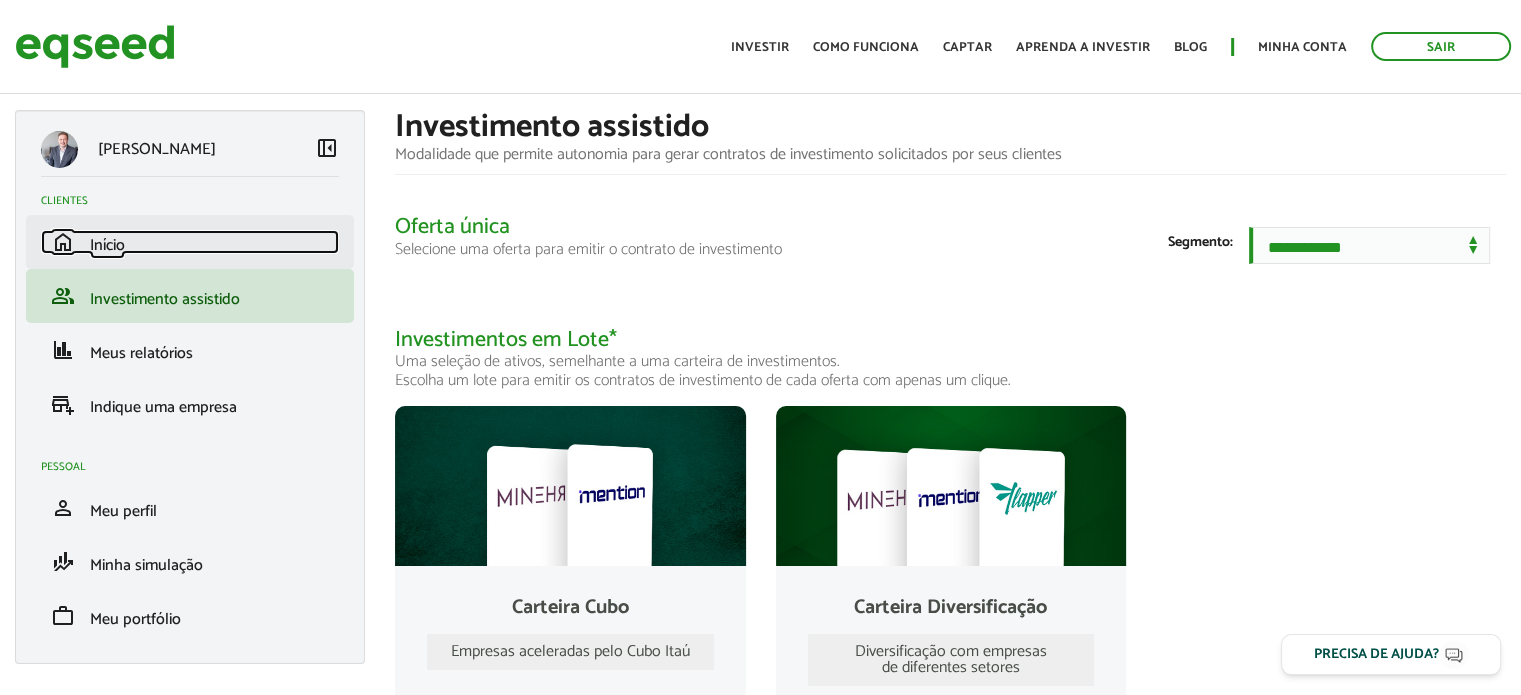 click on "Início" at bounding box center [107, 245] 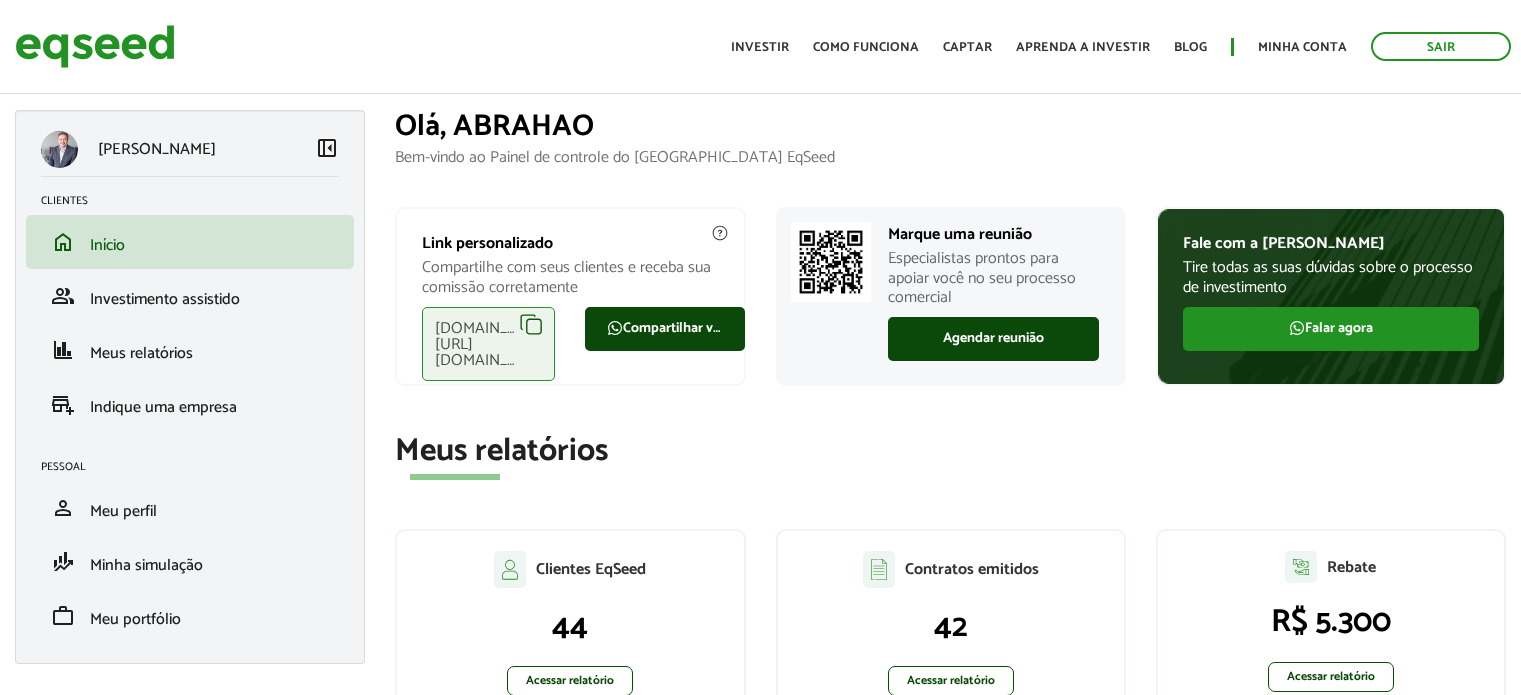 scroll, scrollTop: 0, scrollLeft: 0, axis: both 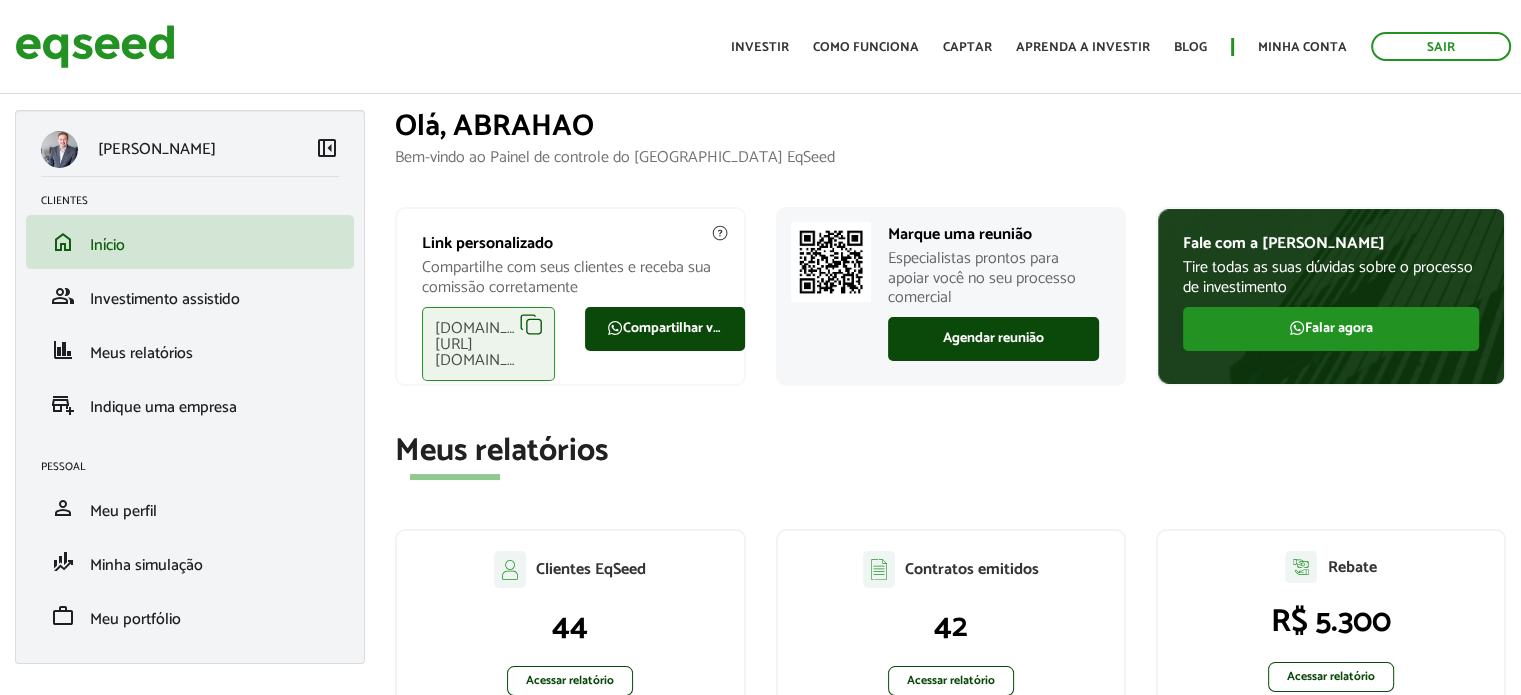 click on "[DOMAIN_NAME][URL][DOMAIN_NAME]" at bounding box center [488, 344] 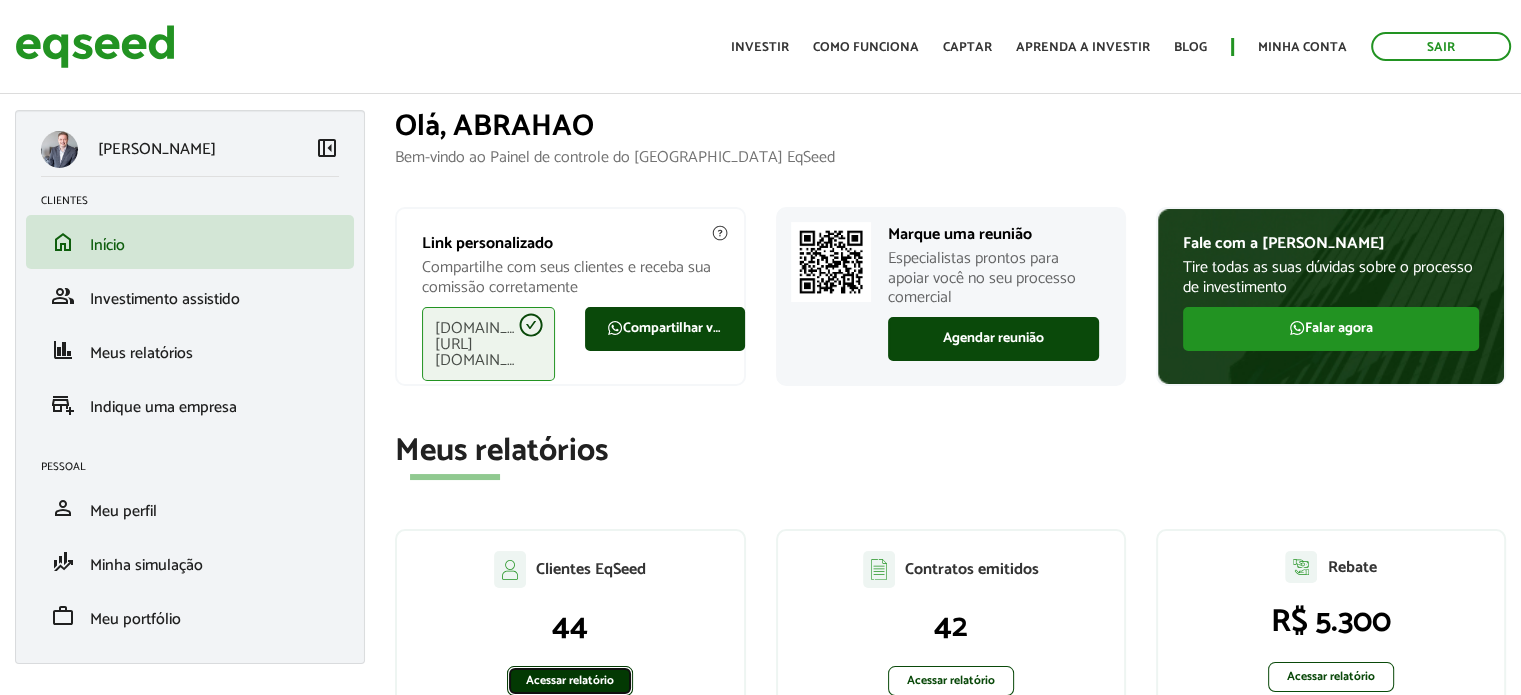 click on "Acessar relatório" at bounding box center [570, 681] 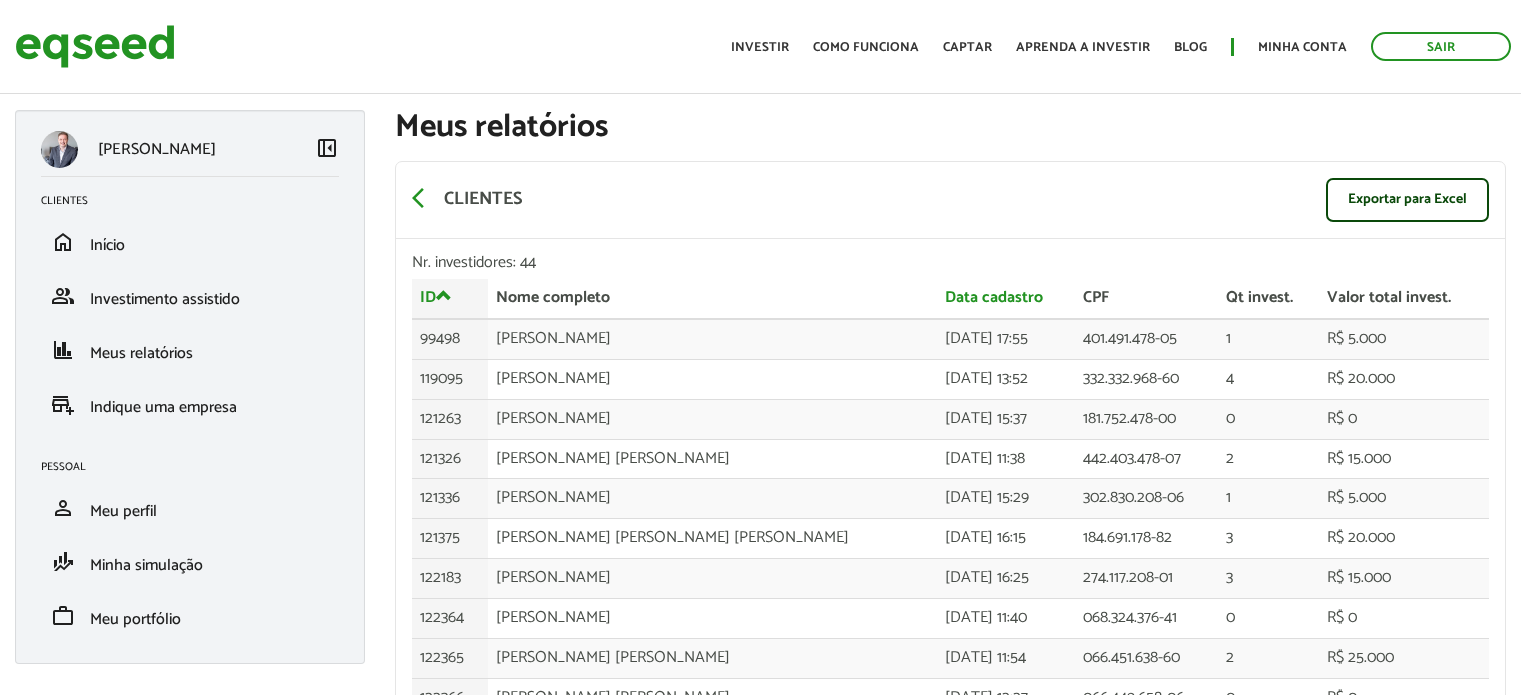 scroll, scrollTop: 0, scrollLeft: 0, axis: both 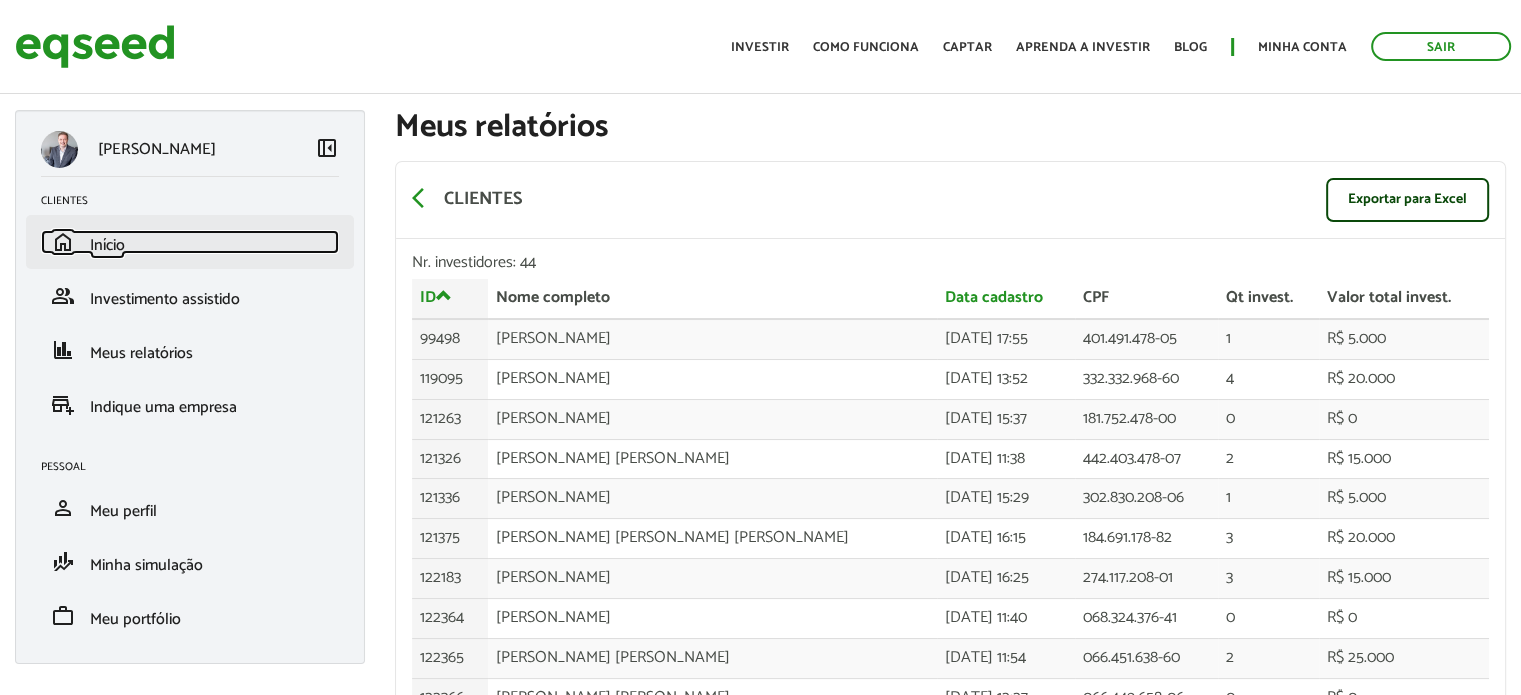 click on "Início" at bounding box center [107, 245] 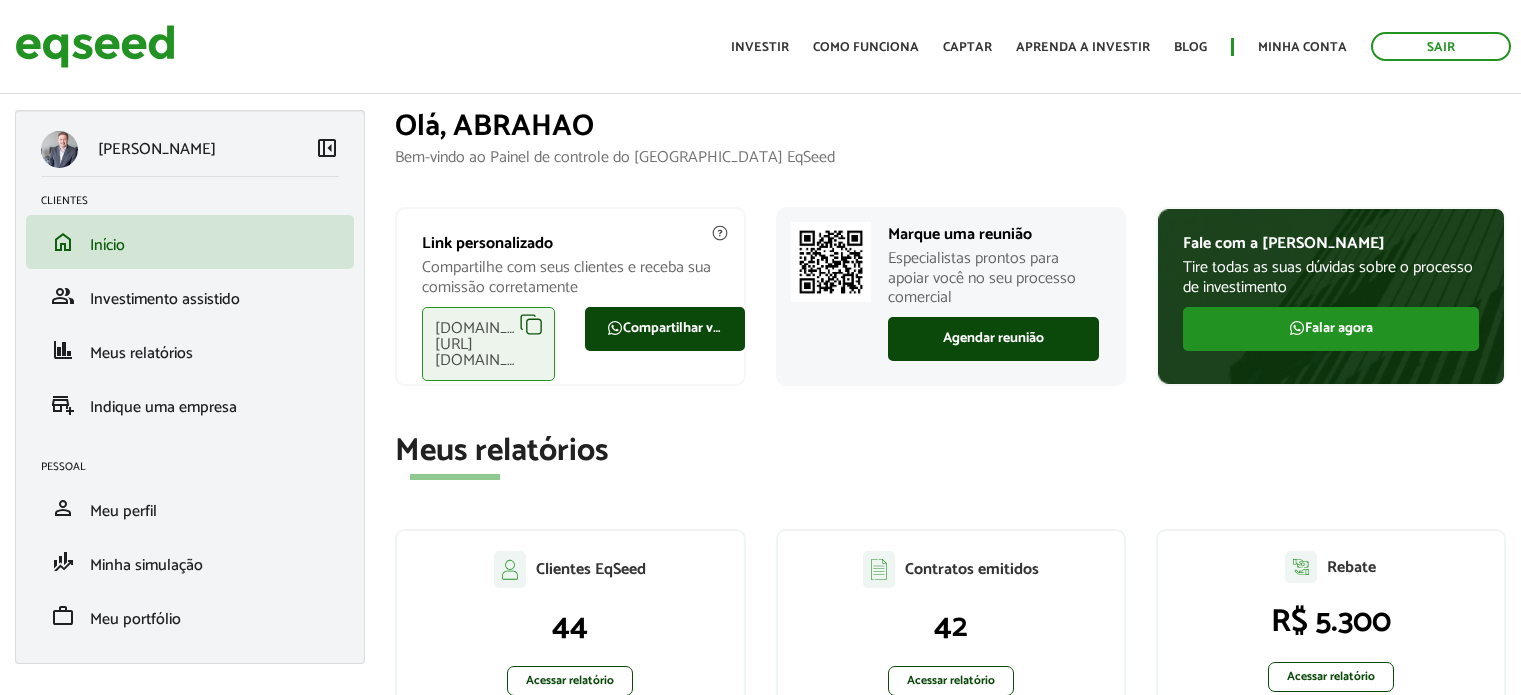 scroll, scrollTop: 0, scrollLeft: 0, axis: both 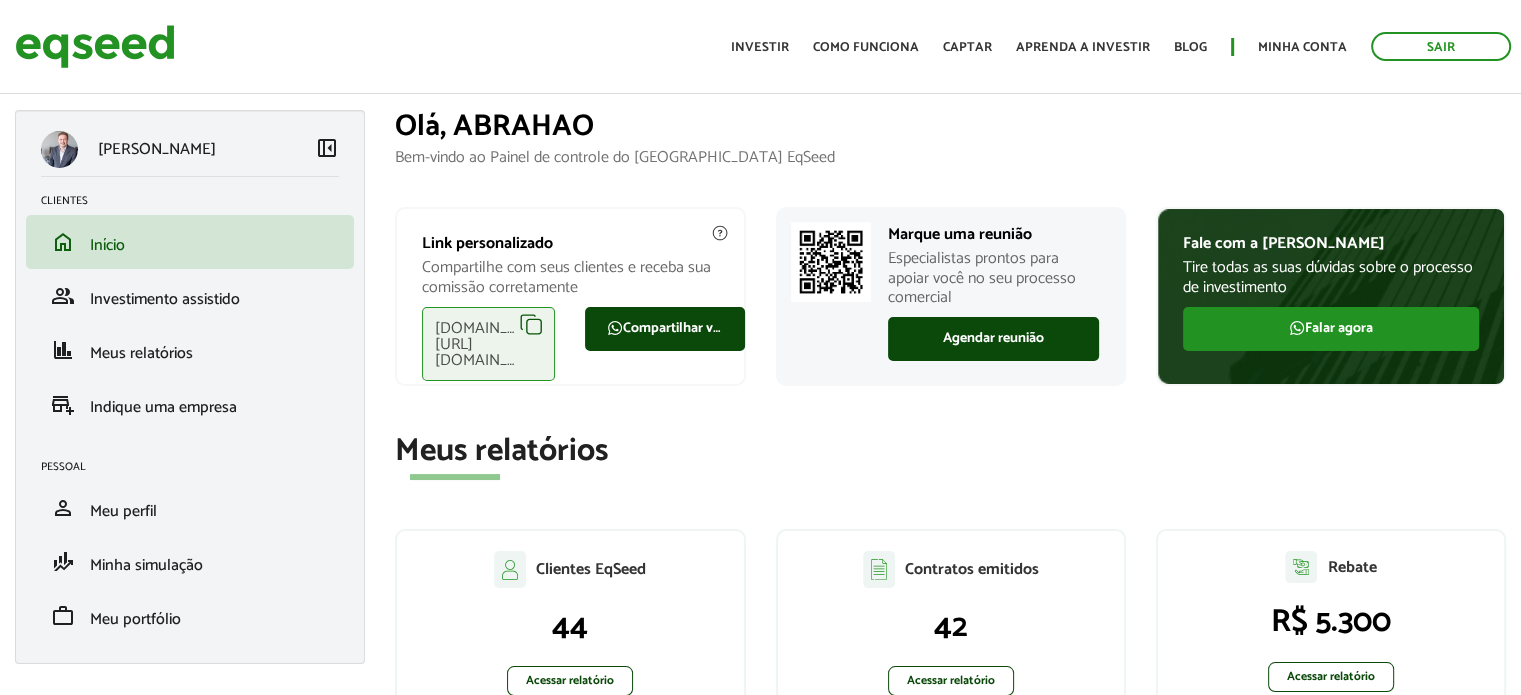 click on "[DOMAIN_NAME][URL][DOMAIN_NAME]" at bounding box center [488, 344] 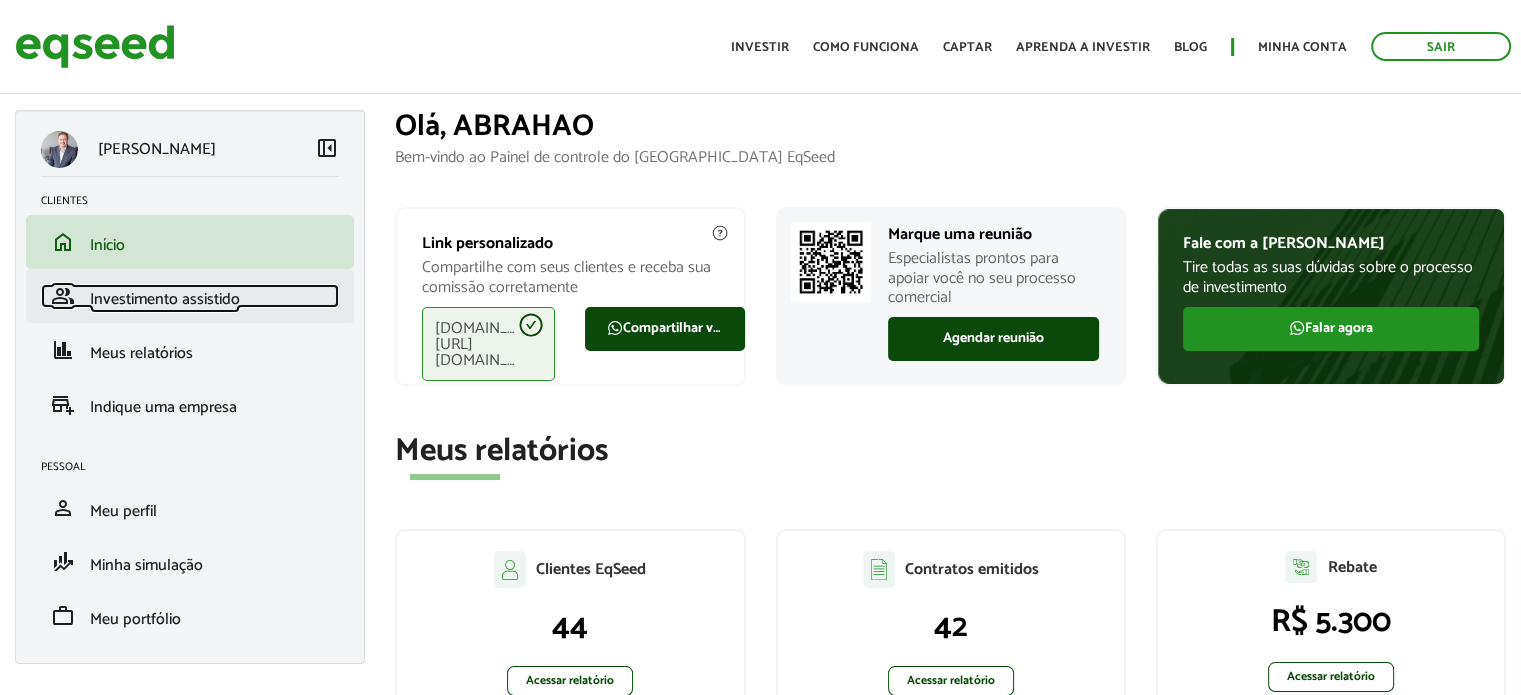click on "Investimento assistido" at bounding box center [165, 299] 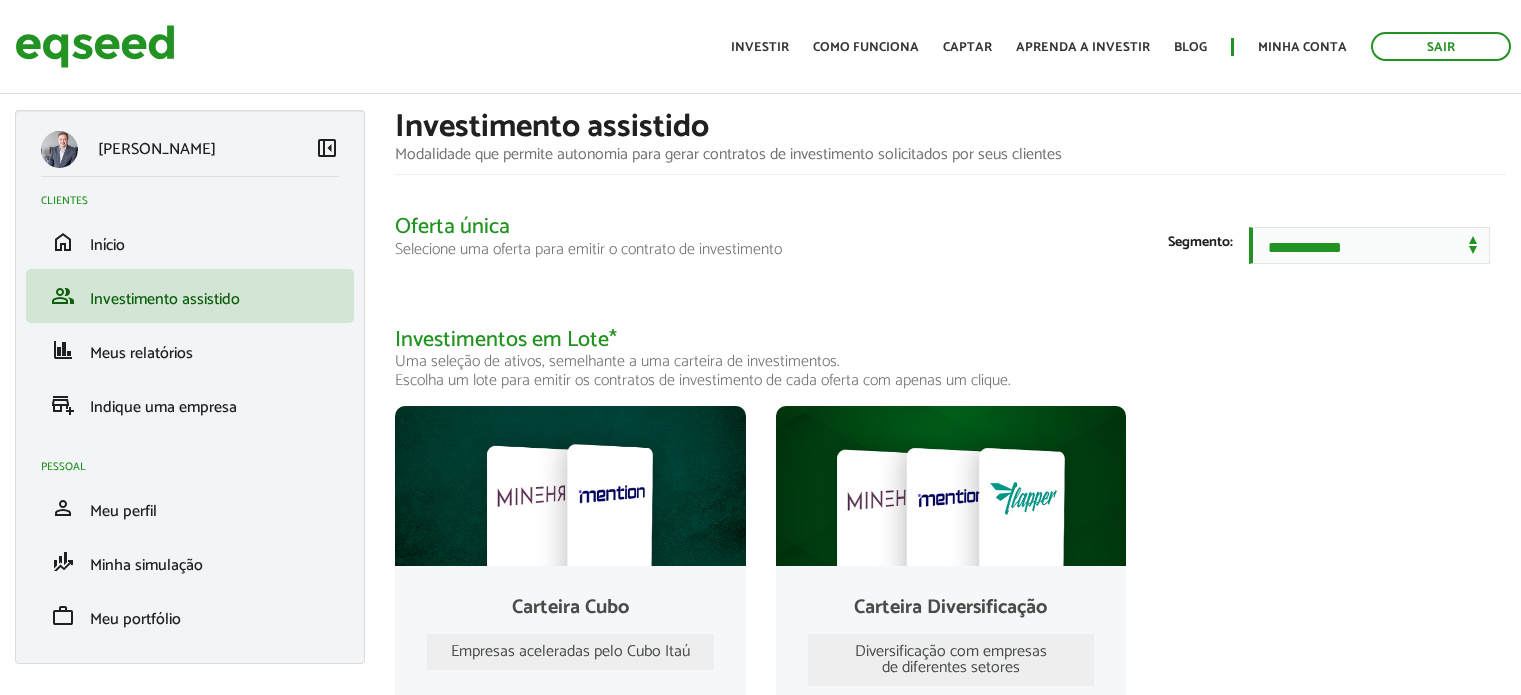 scroll, scrollTop: 0, scrollLeft: 0, axis: both 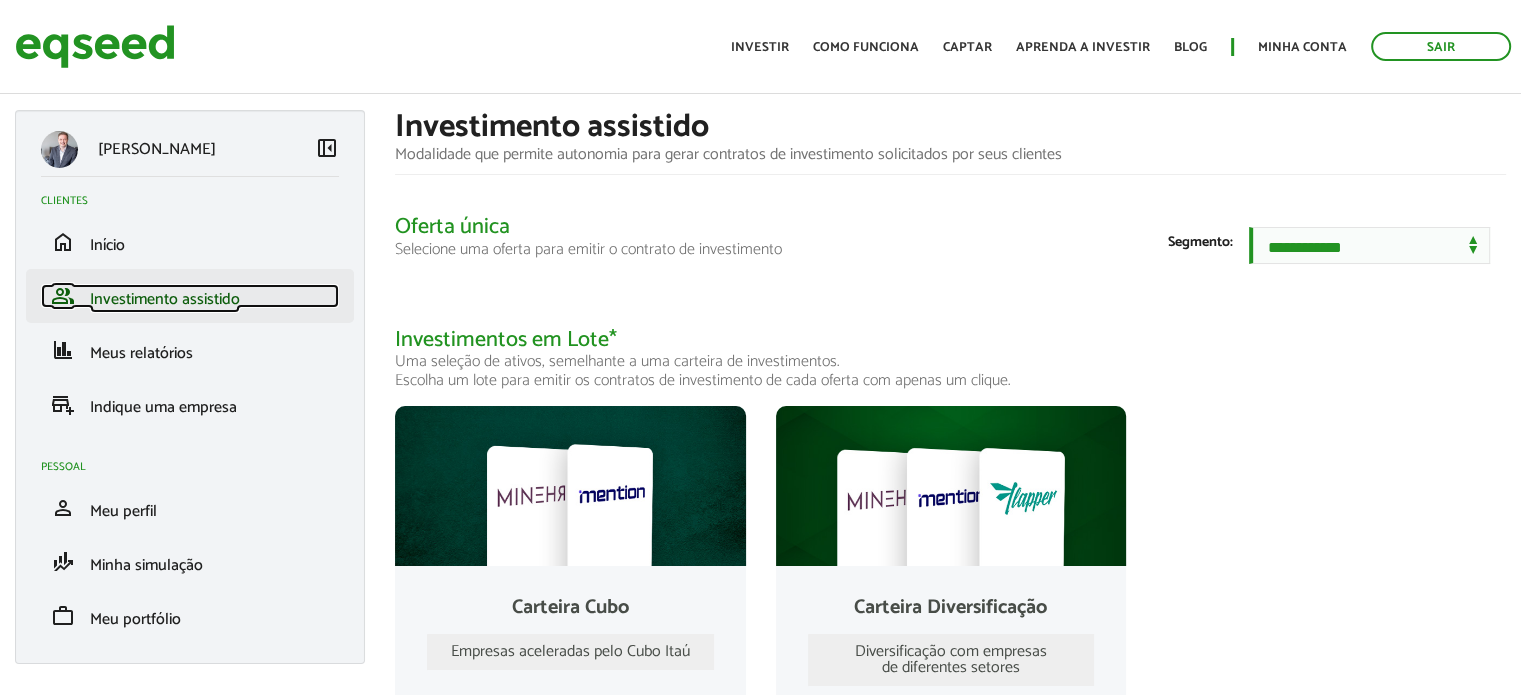 click on "Investimento assistido" at bounding box center [165, 299] 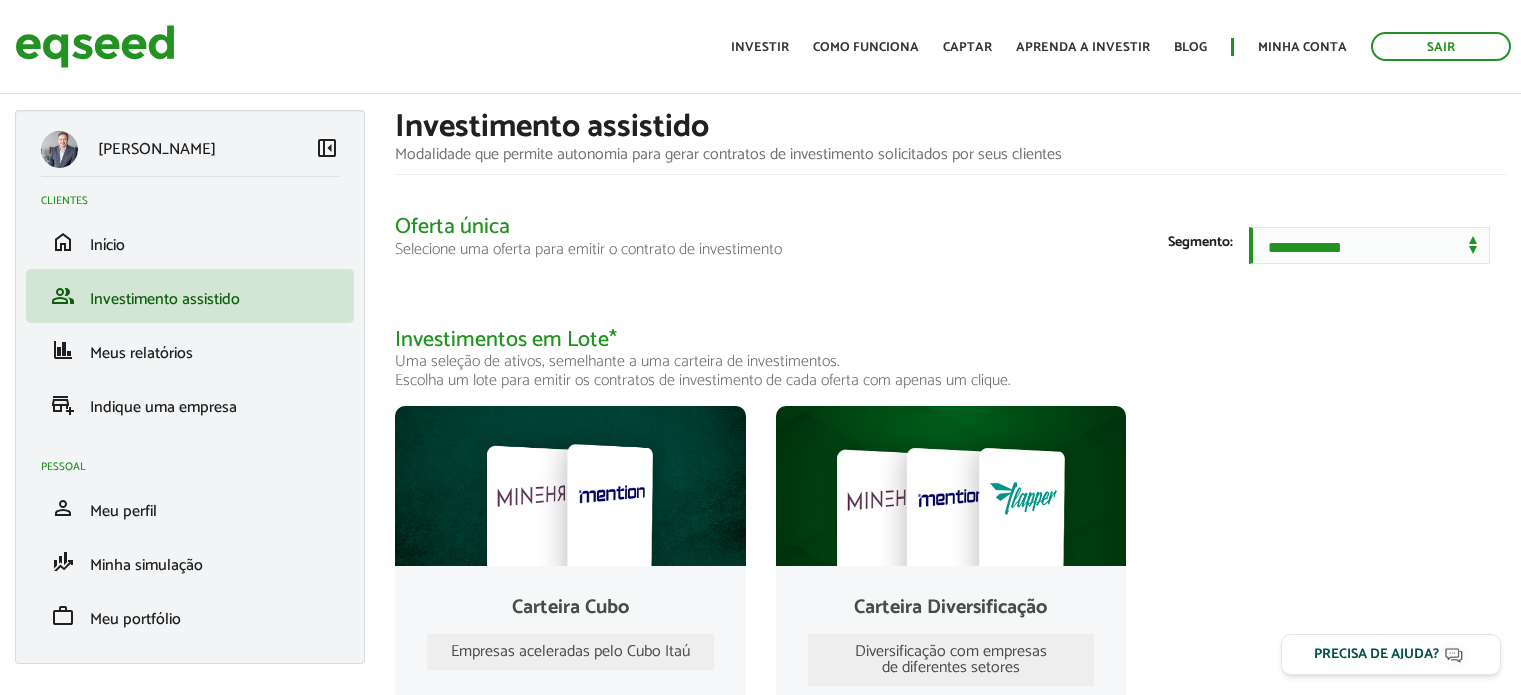 scroll, scrollTop: 0, scrollLeft: 0, axis: both 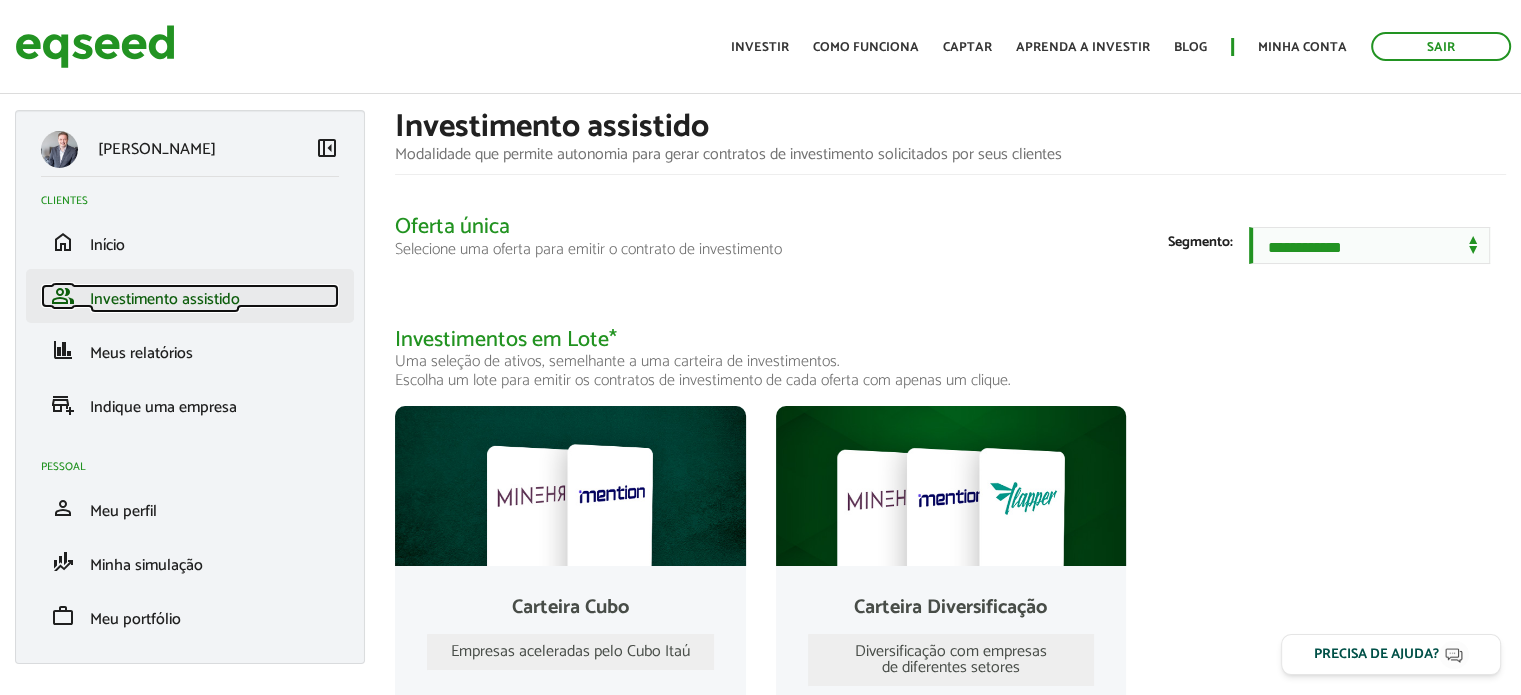 click on "Investimento assistido" at bounding box center (165, 299) 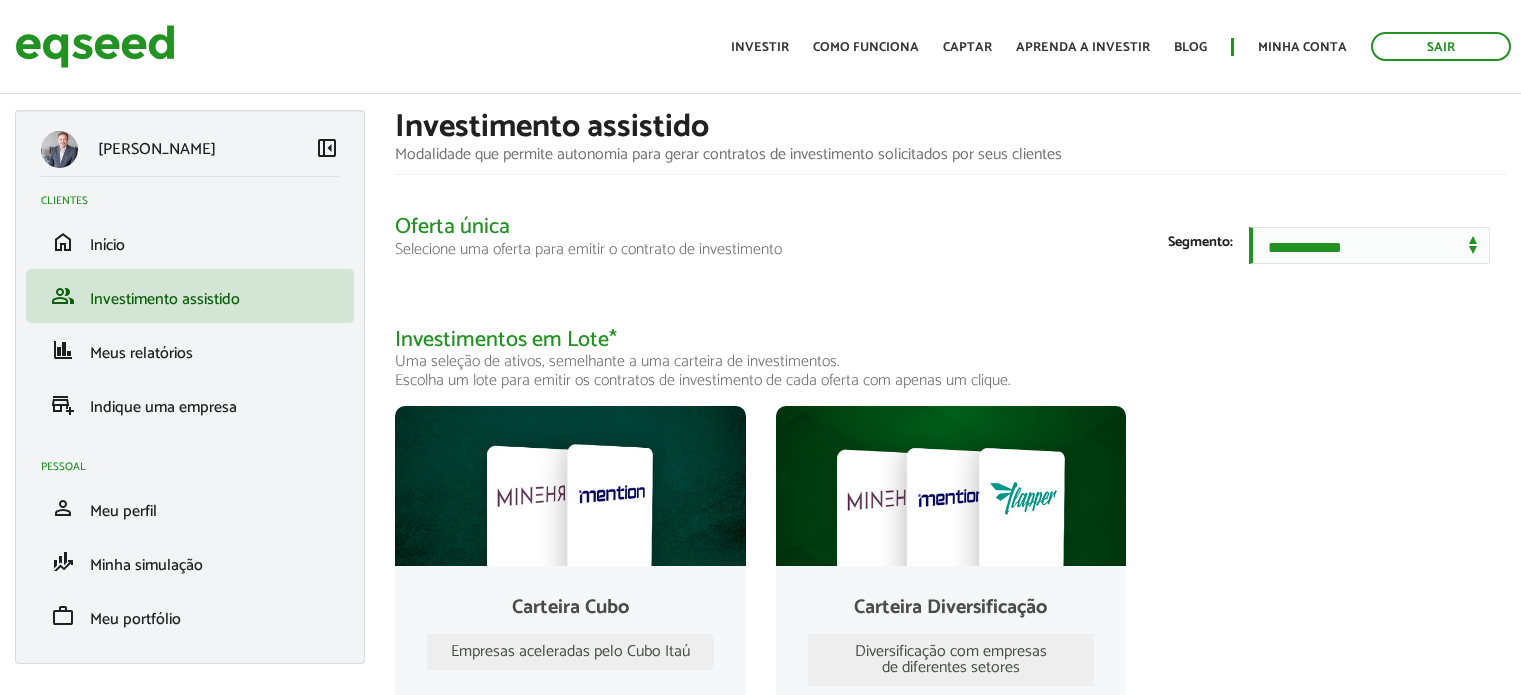 scroll, scrollTop: 0, scrollLeft: 0, axis: both 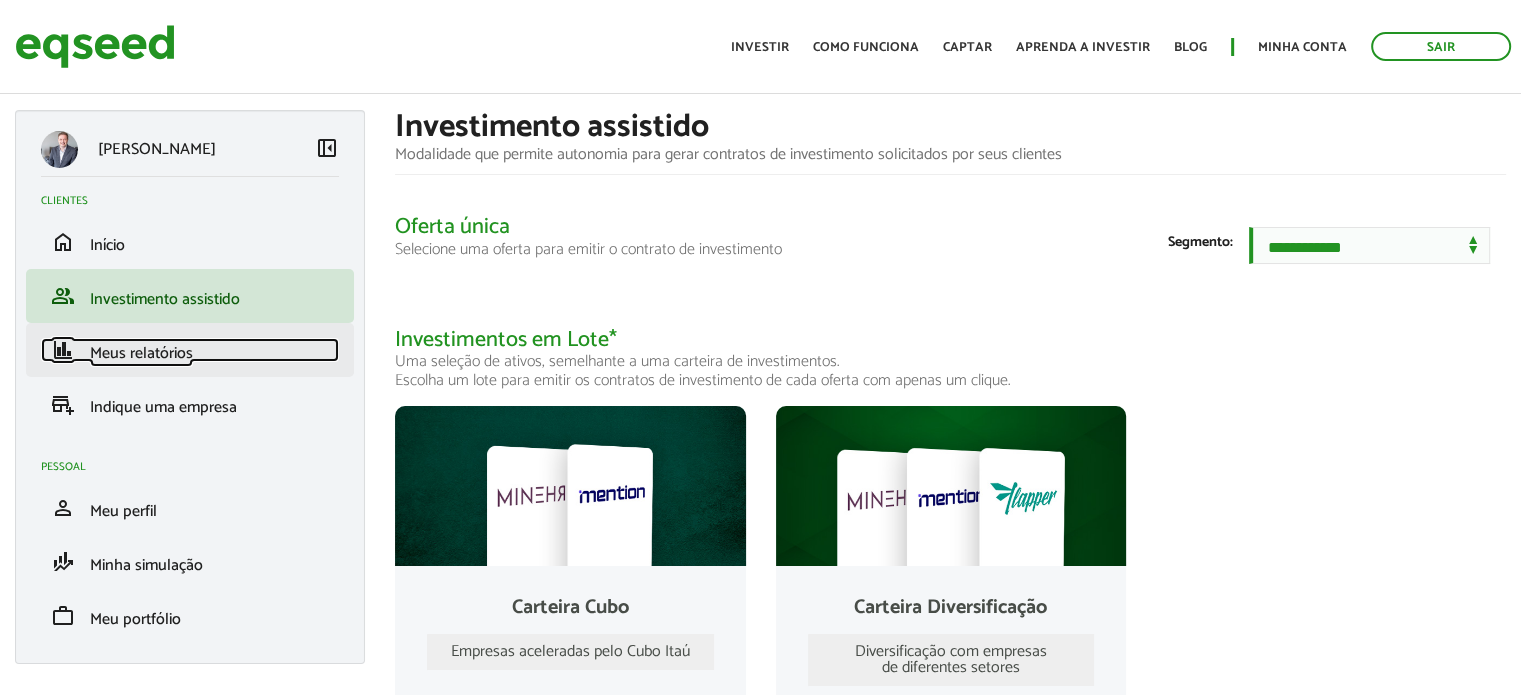 click on "Meus relatórios" at bounding box center [141, 353] 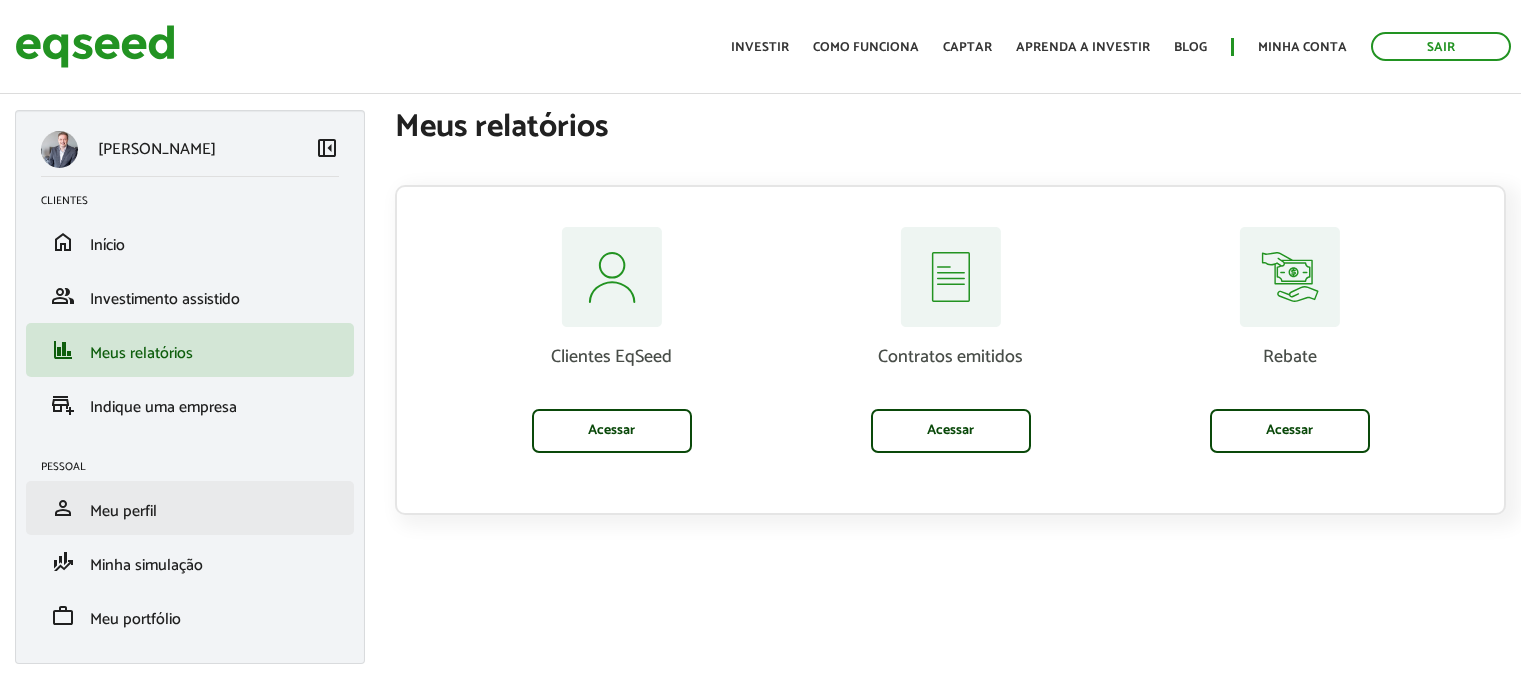 scroll, scrollTop: 0, scrollLeft: 0, axis: both 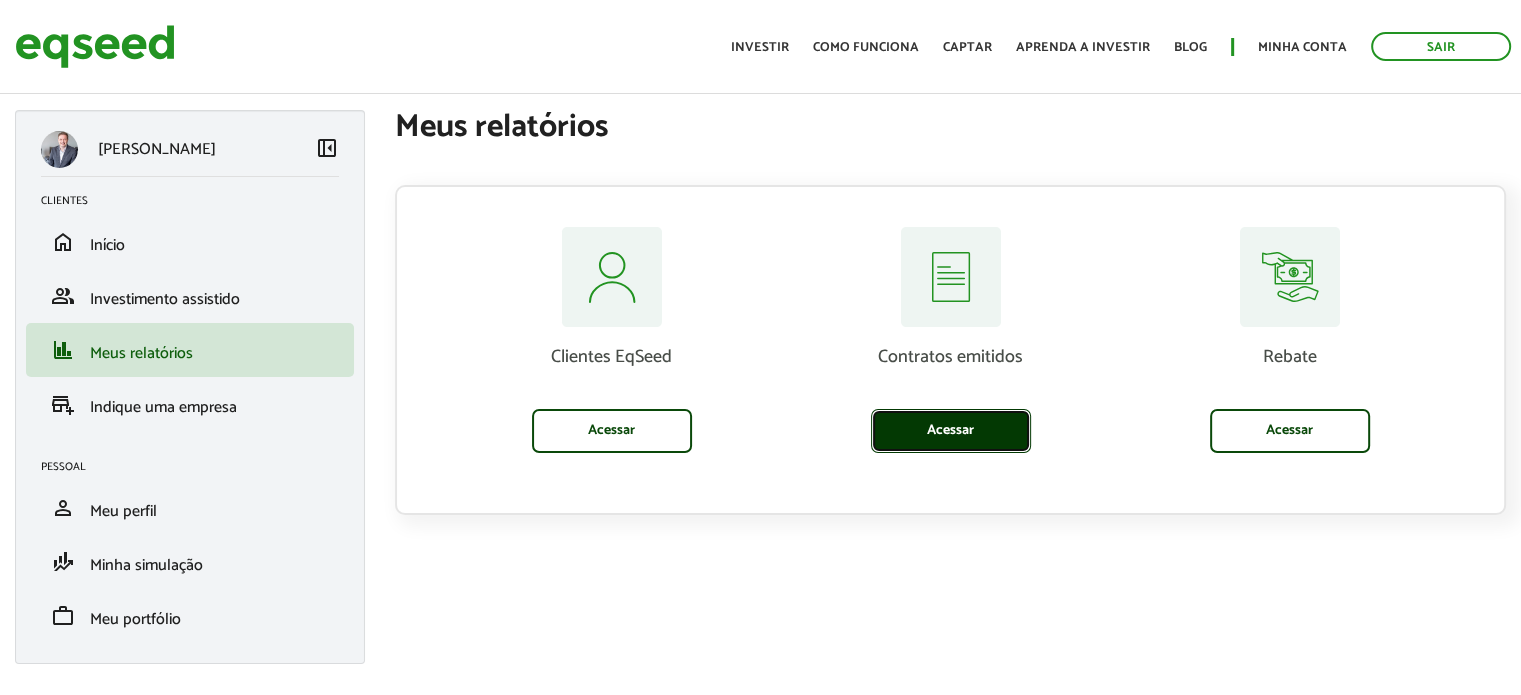 click on "Acessar" at bounding box center [951, 431] 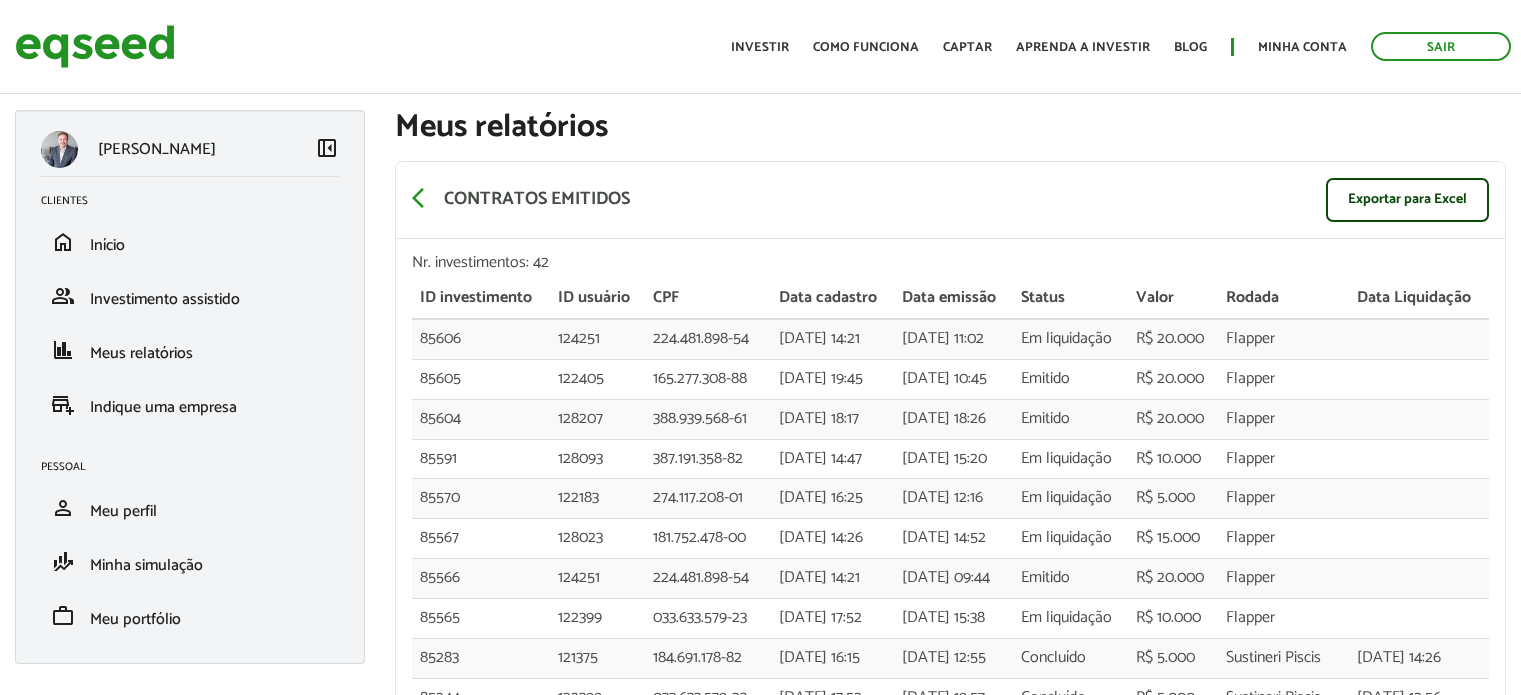 scroll, scrollTop: 0, scrollLeft: 0, axis: both 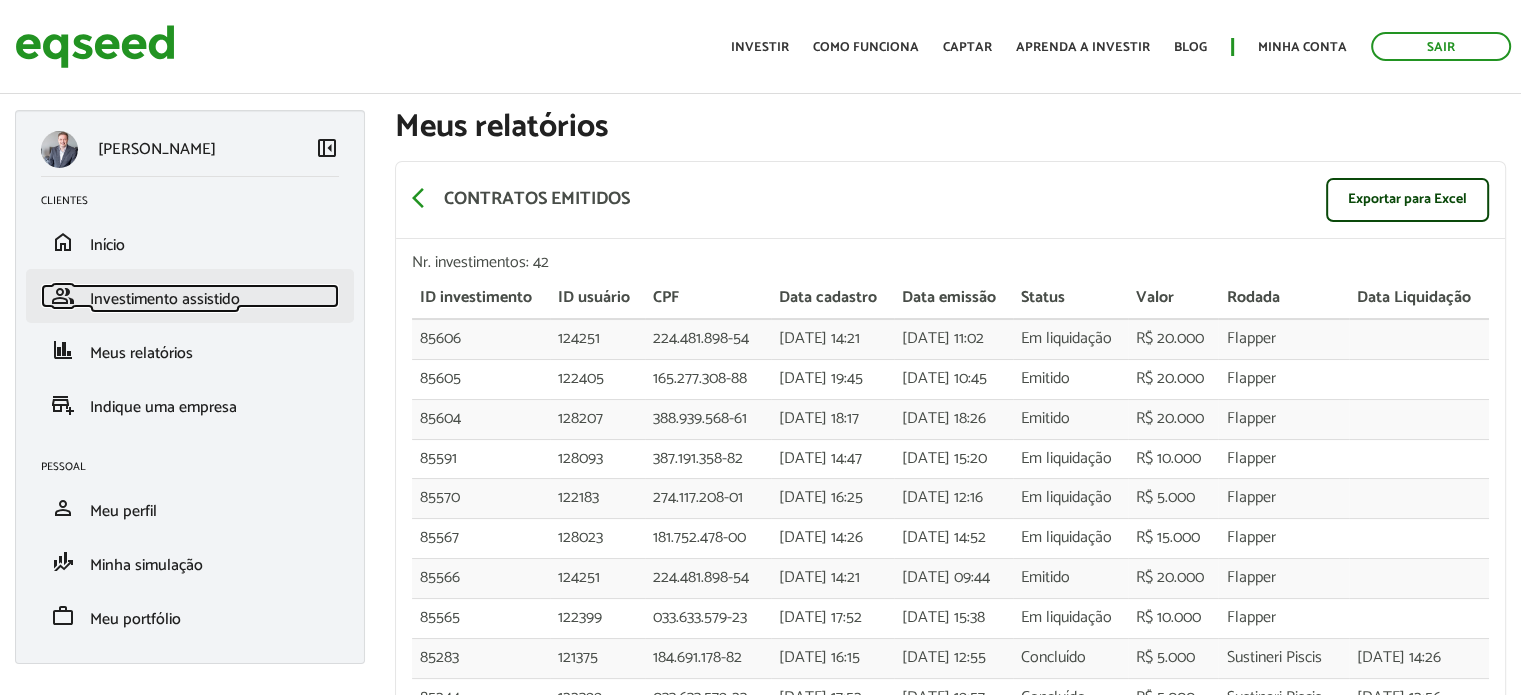 click on "Investimento assistido" at bounding box center (165, 299) 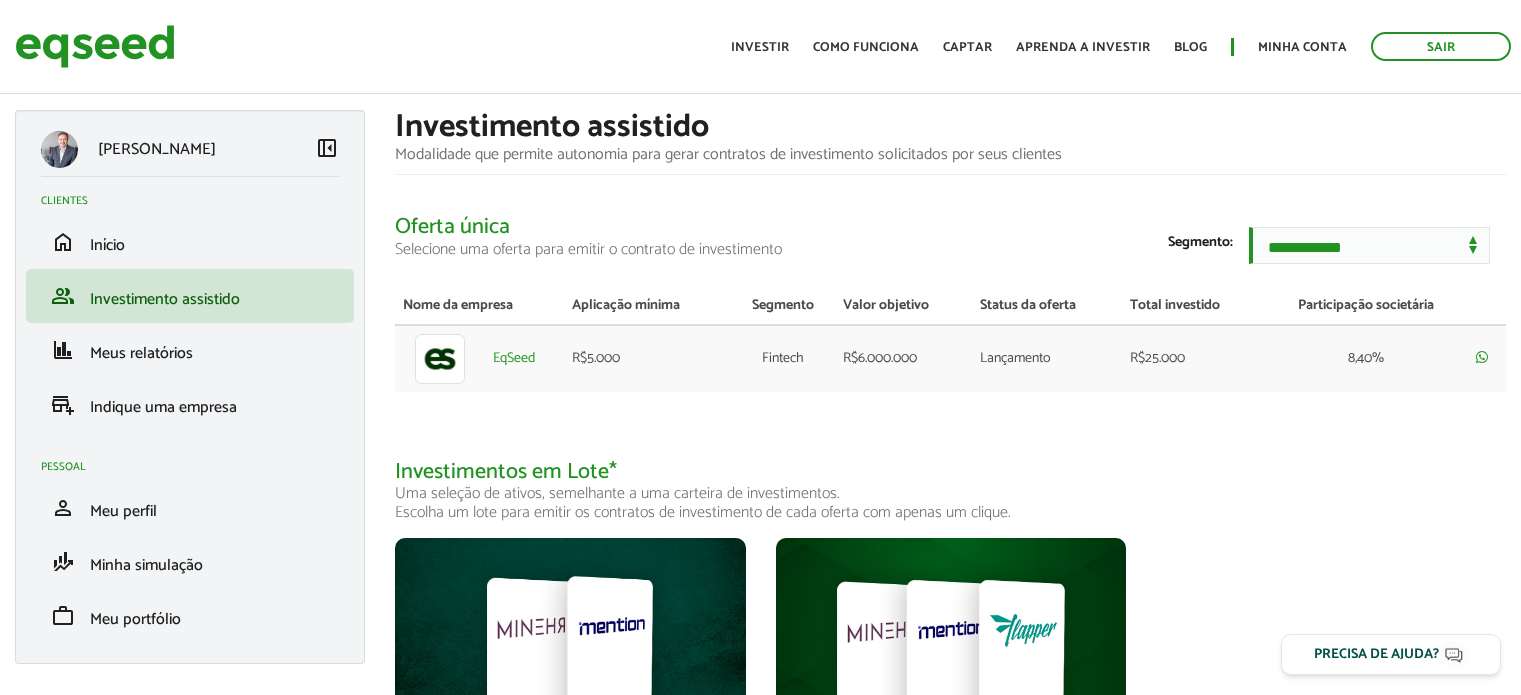 scroll, scrollTop: 0, scrollLeft: 0, axis: both 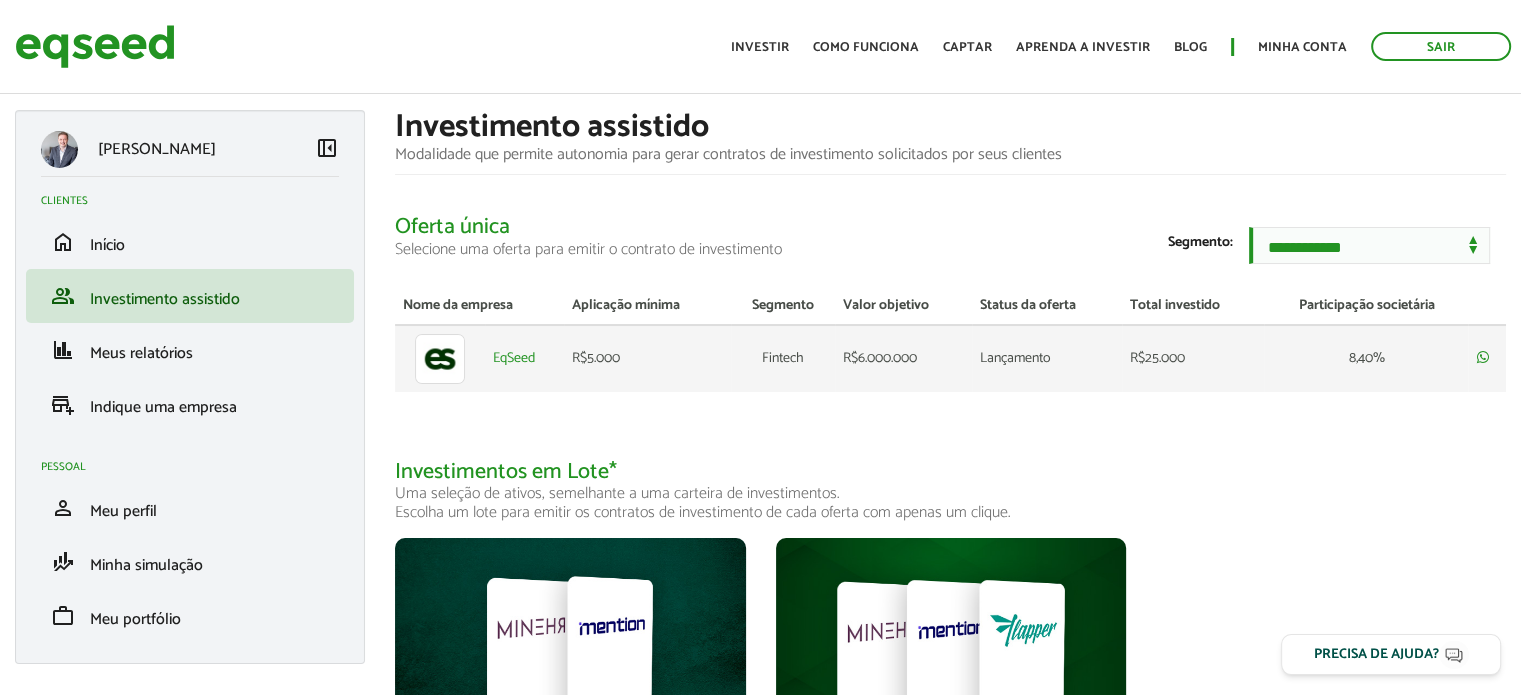 click on "R$25.000" at bounding box center (1193, 358) 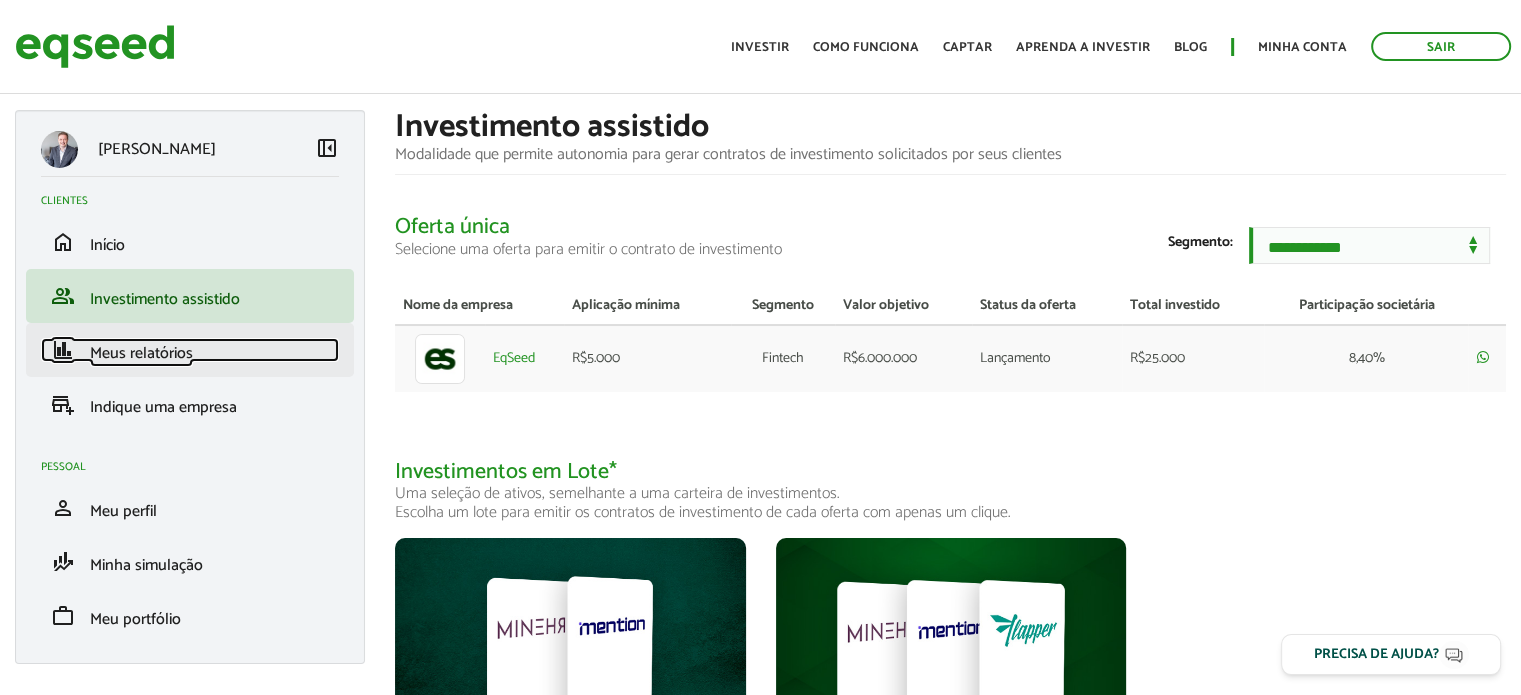 click on "Meus relatórios" at bounding box center (141, 353) 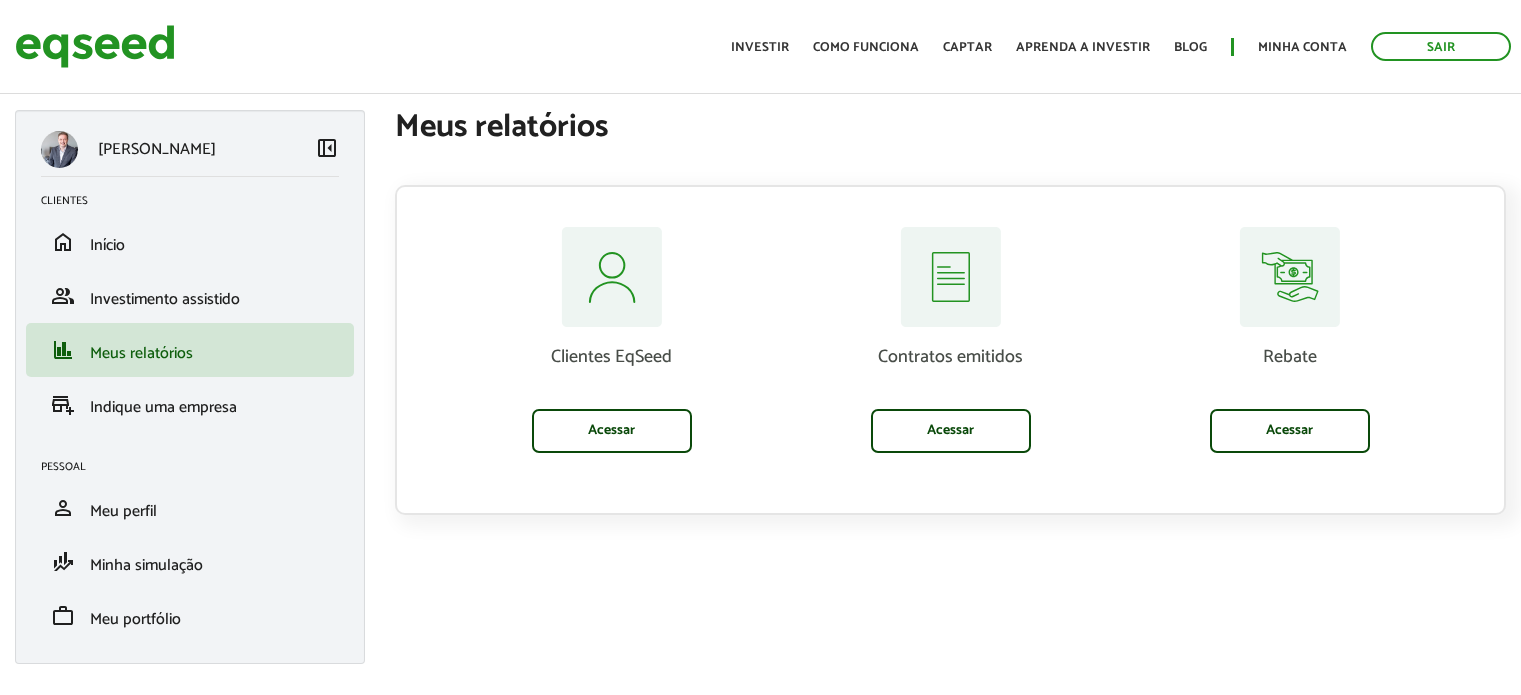 scroll, scrollTop: 0, scrollLeft: 0, axis: both 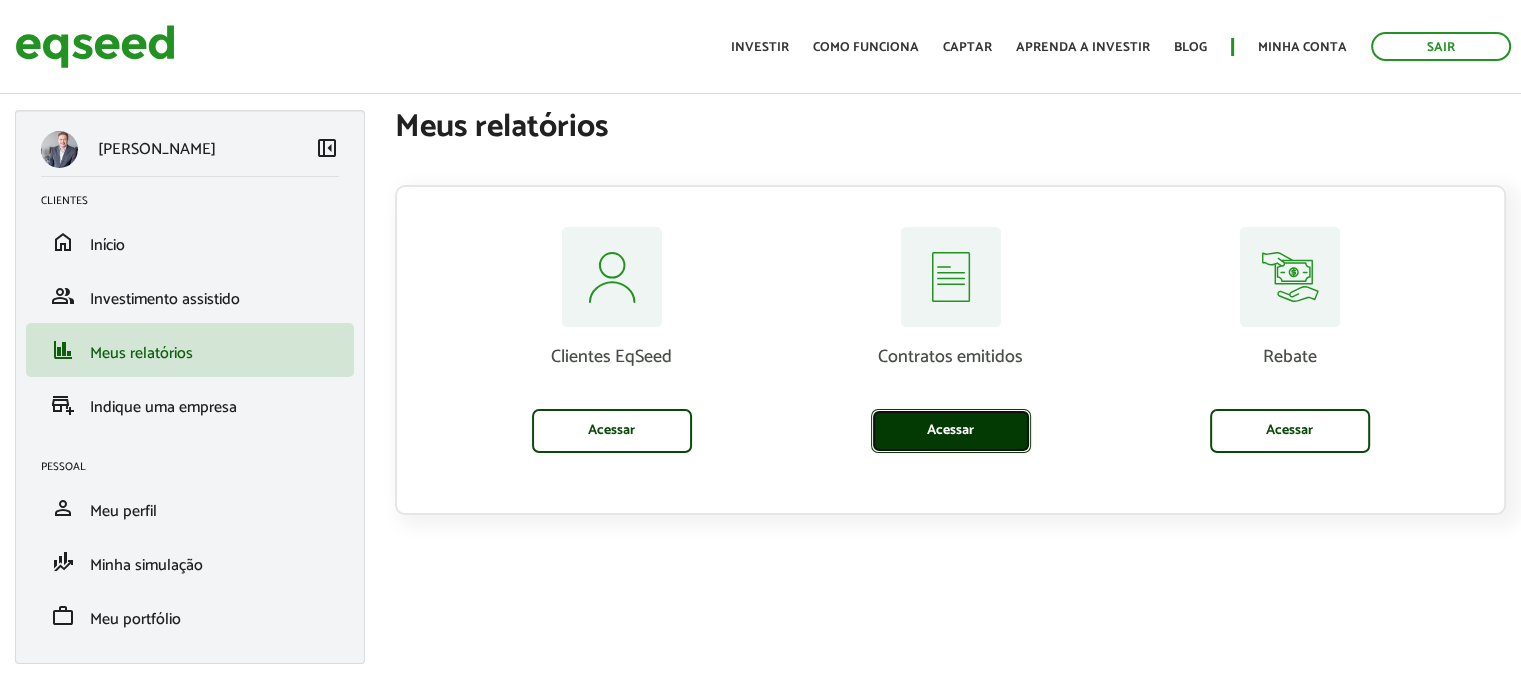 click on "Acessar" at bounding box center (951, 431) 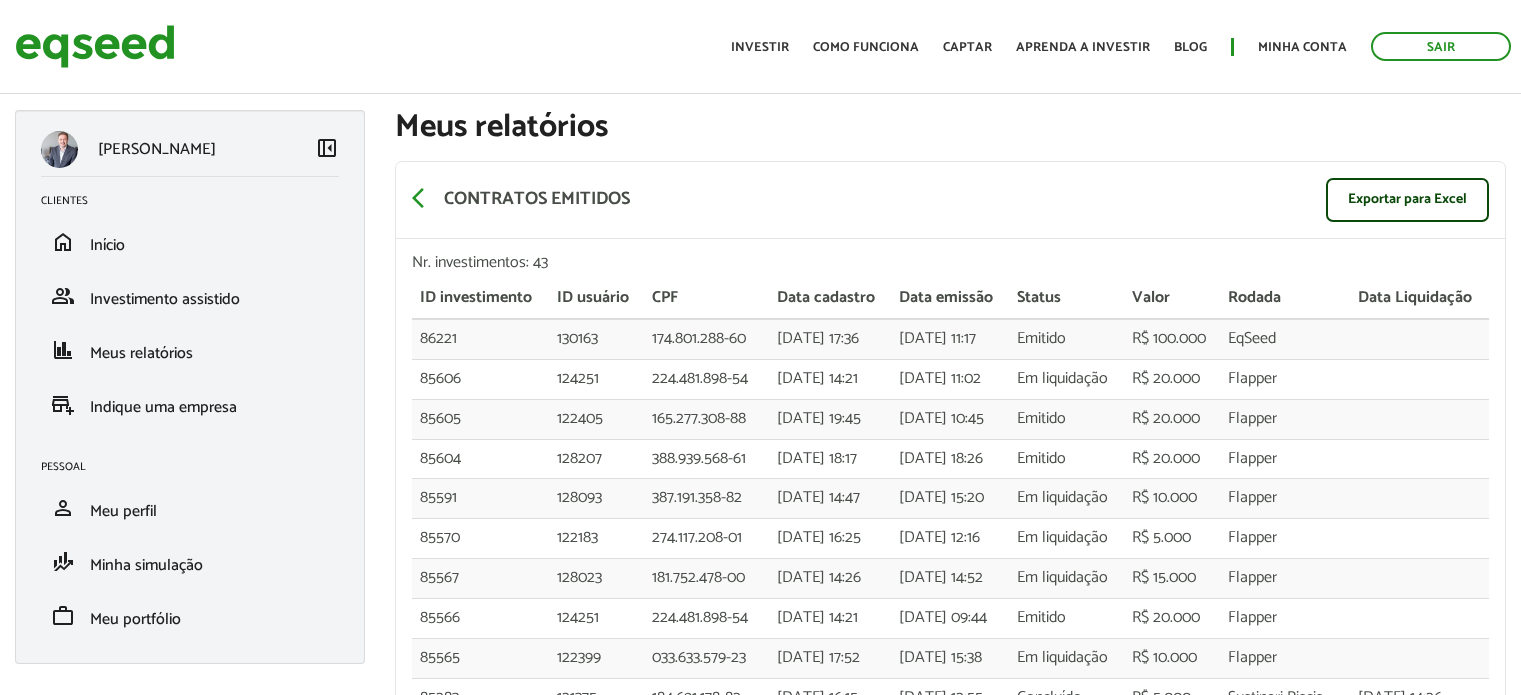 scroll, scrollTop: 0, scrollLeft: 0, axis: both 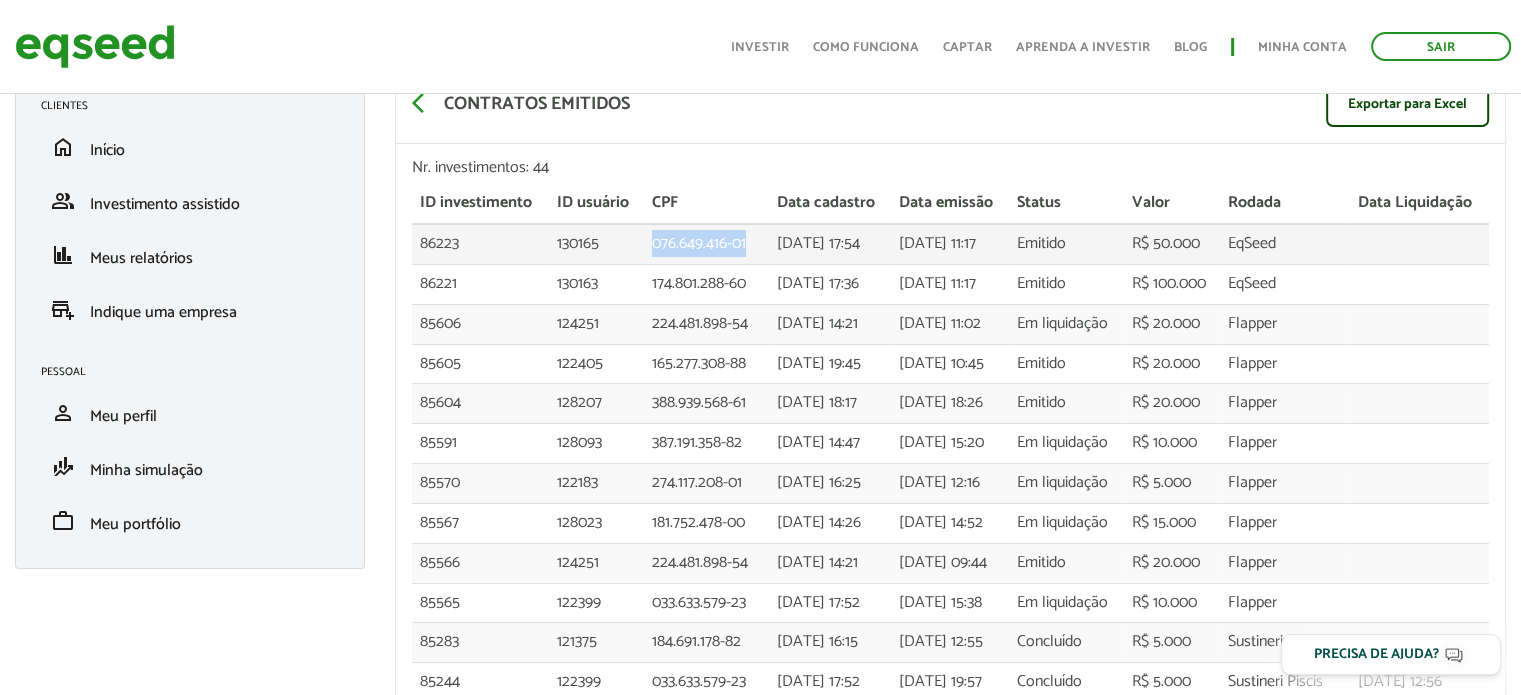 drag, startPoint x: 636, startPoint y: 263, endPoint x: 728, endPoint y: 267, distance: 92.086914 